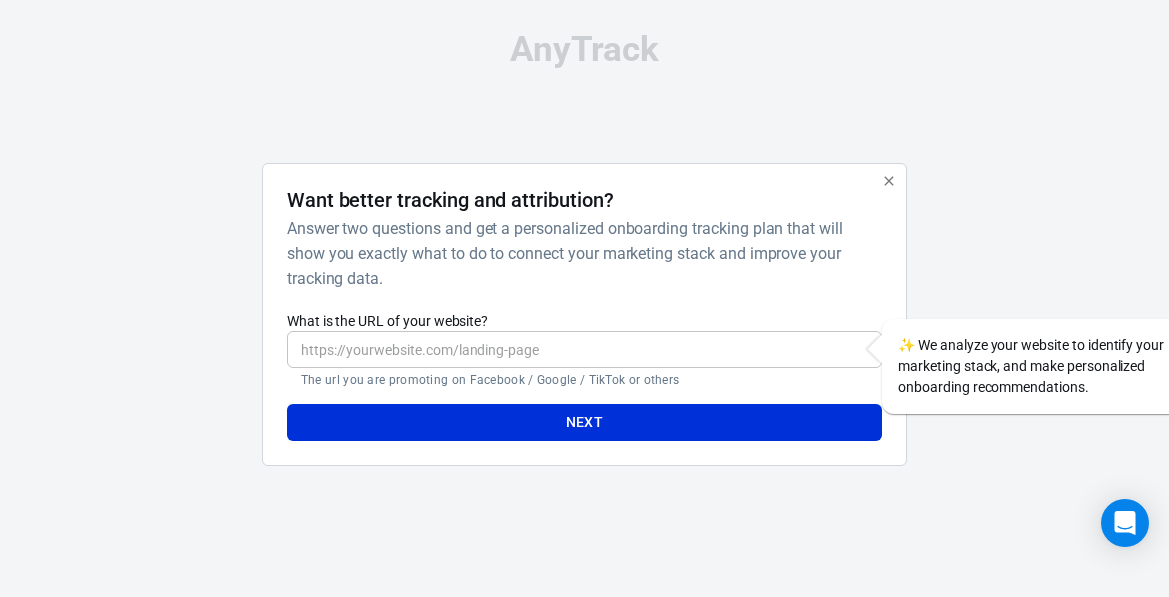 scroll, scrollTop: 0, scrollLeft: 0, axis: both 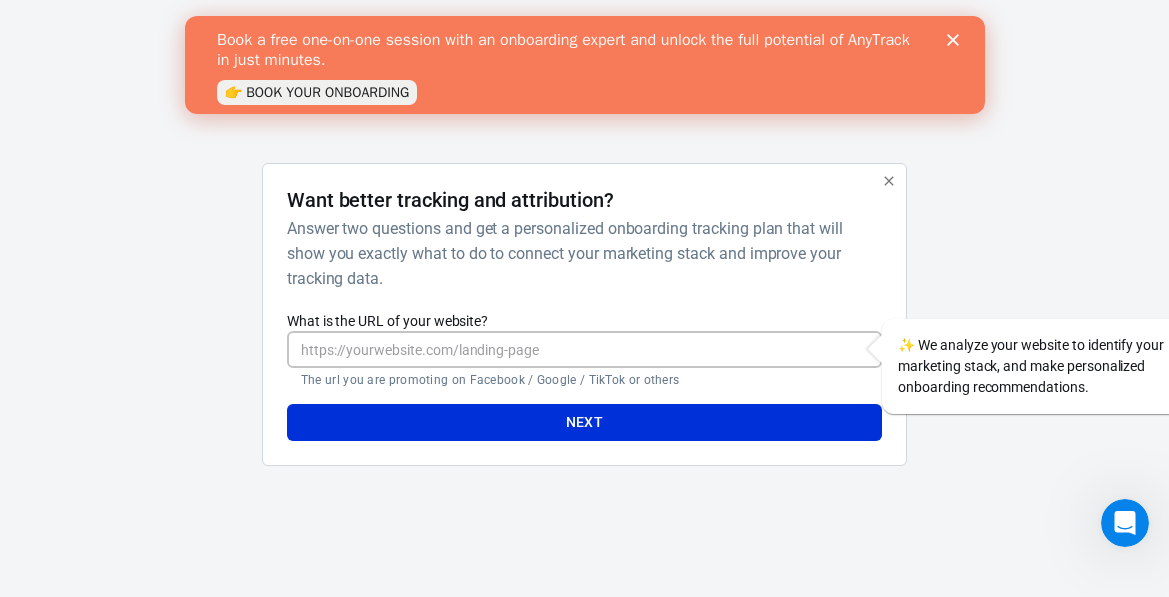 click on "What is the URL of your website?" at bounding box center [584, 349] 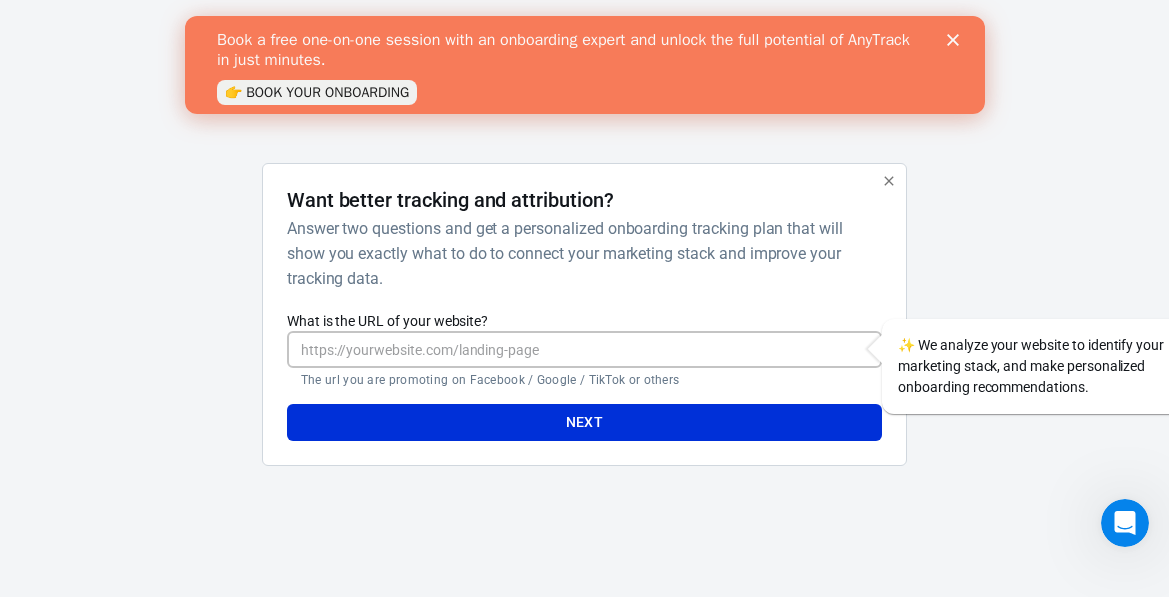 paste on "https://store.dr-asmaahigazy.com/" 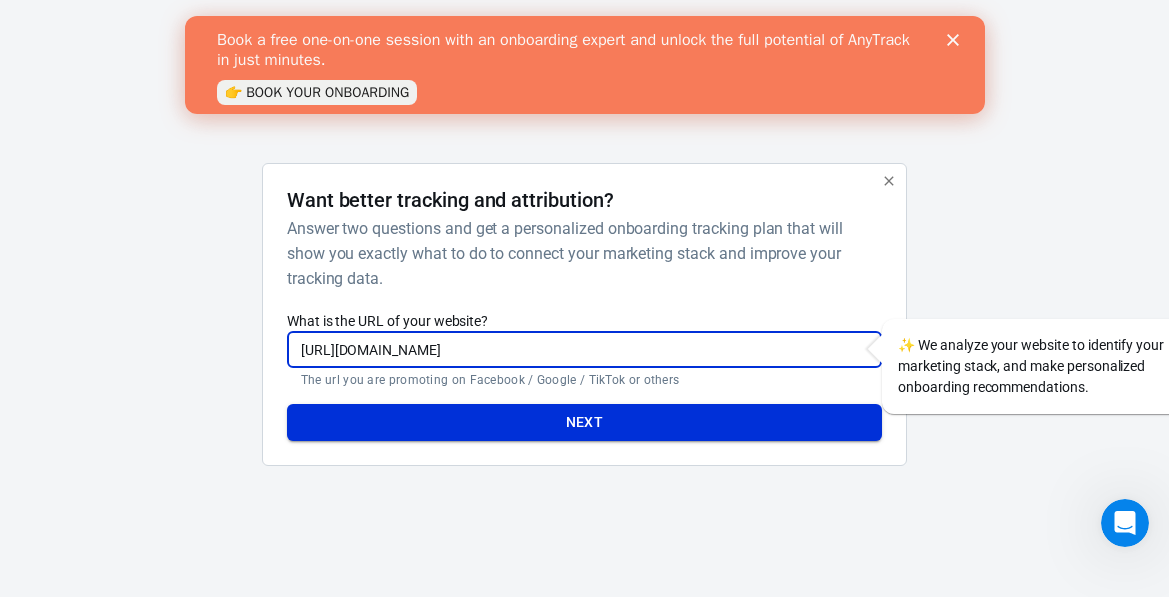 click on "Next" at bounding box center (585, 422) 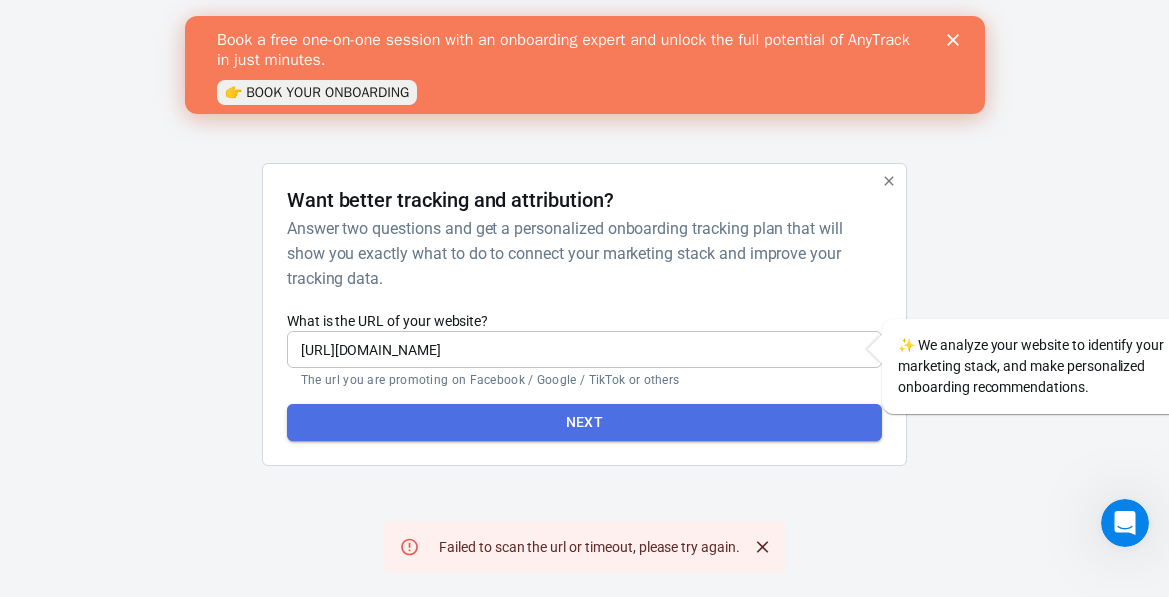 click on "Next" at bounding box center (584, 422) 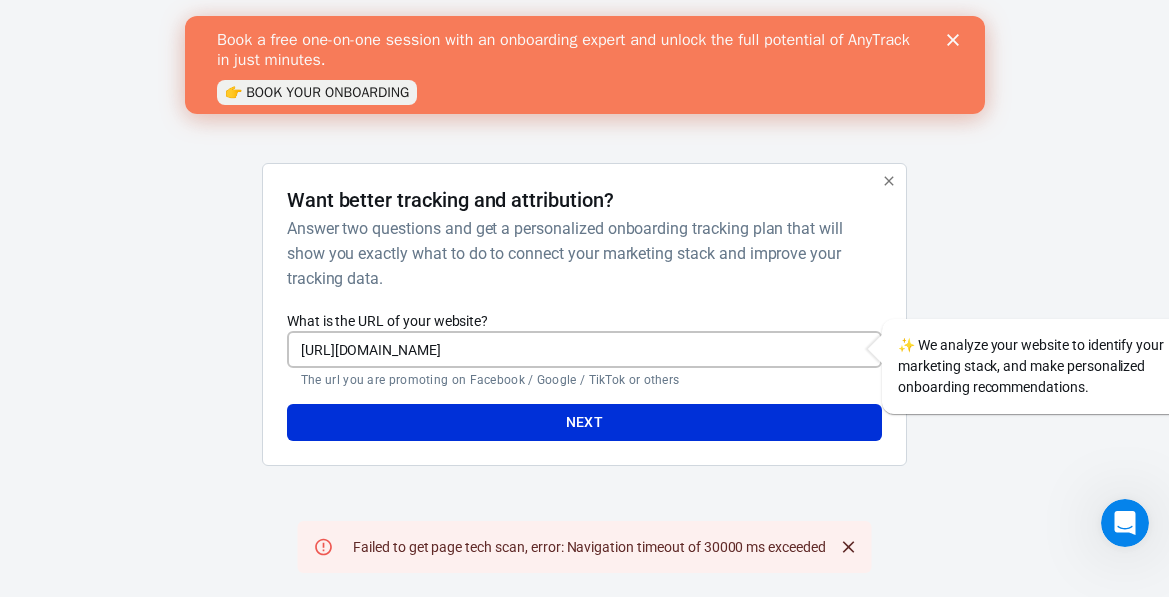 click on "https://store.dr-asmaahigazy.com/" at bounding box center [584, 349] 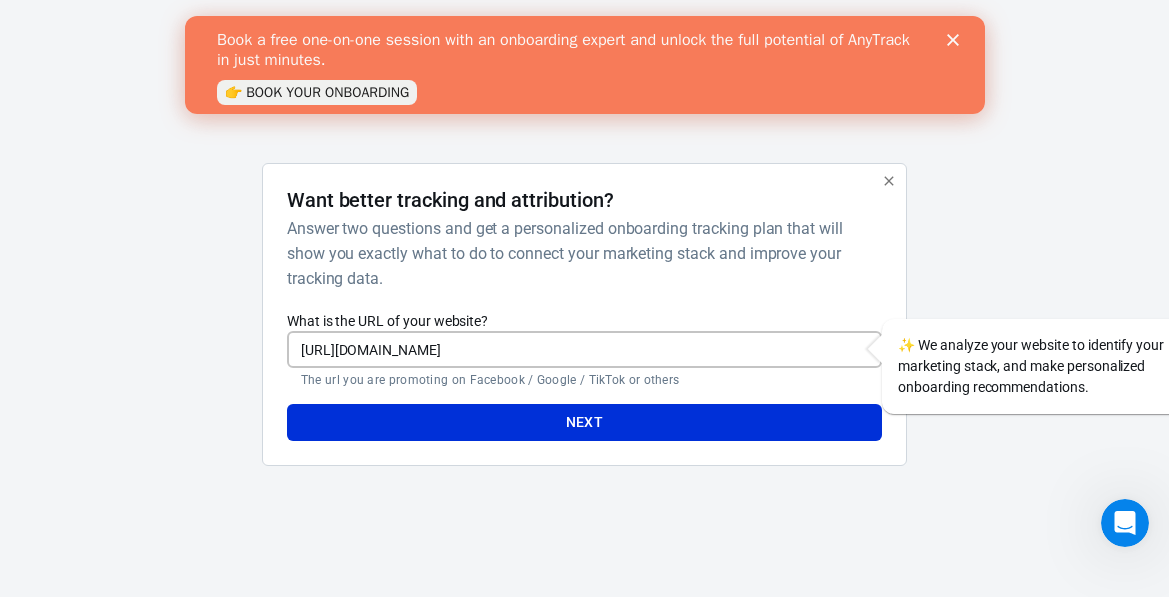 click on "https://store.dr-asmaahigazy.com/" at bounding box center [584, 349] 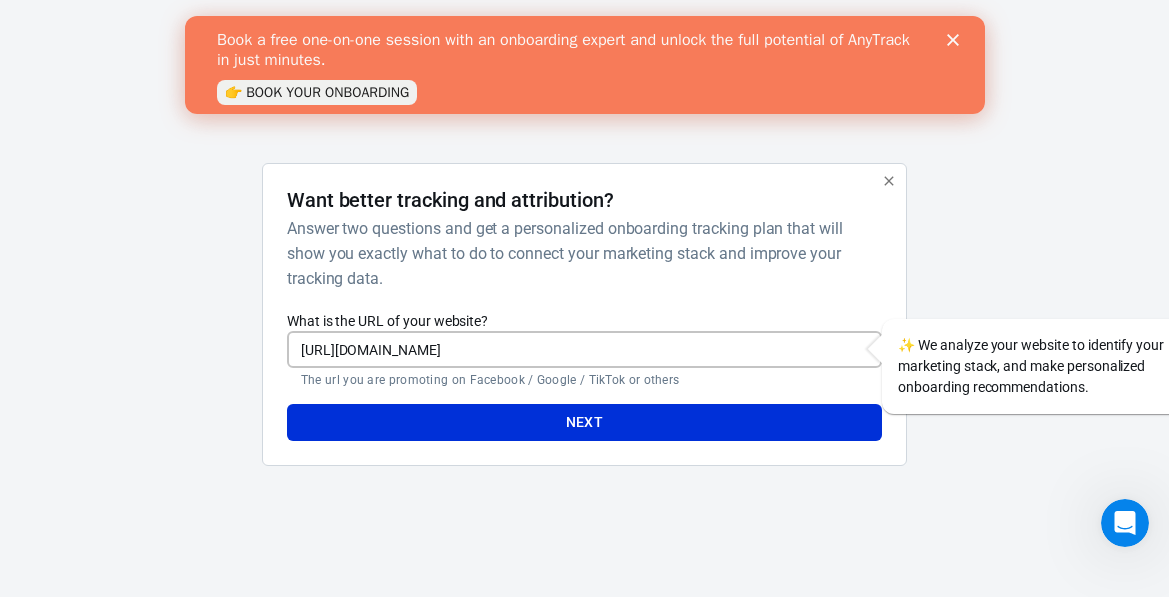 paste 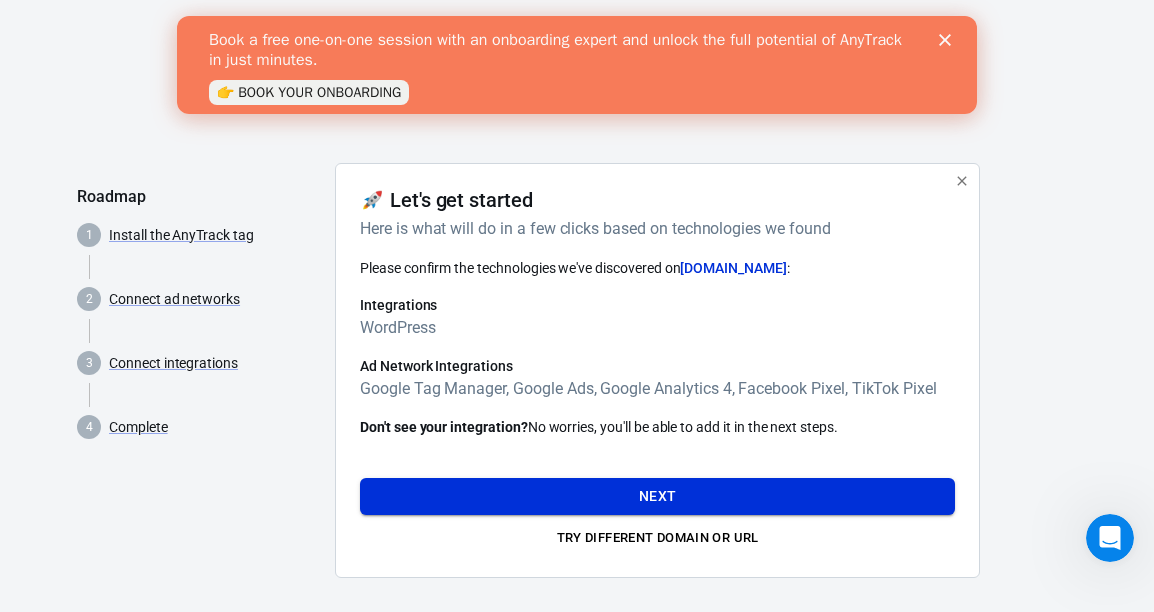 click on "Next" at bounding box center (657, 496) 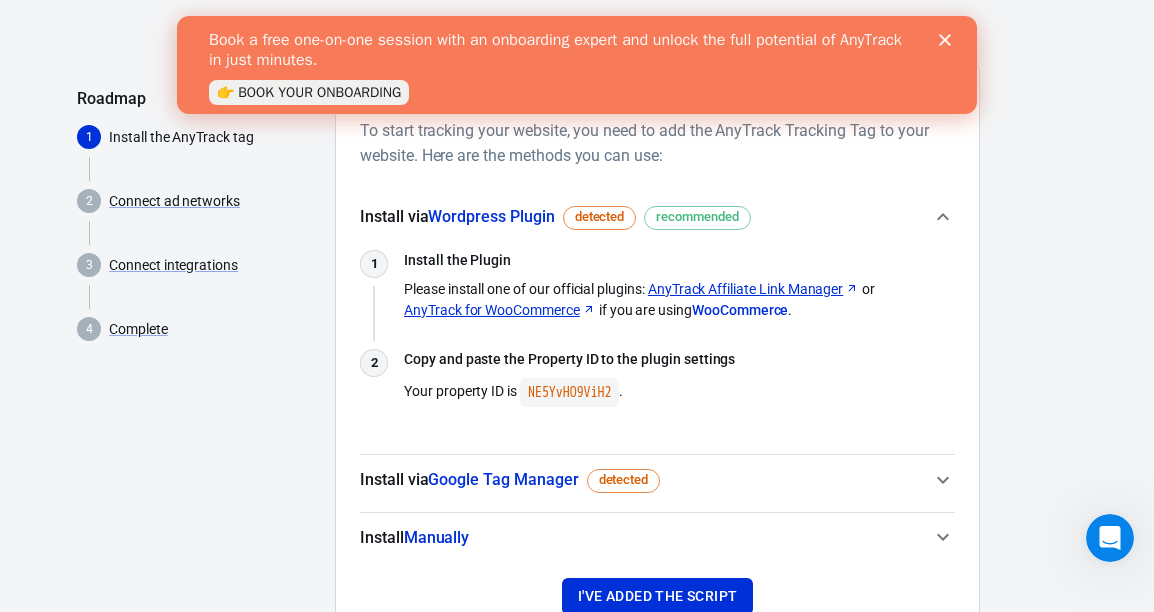scroll, scrollTop: 170, scrollLeft: 0, axis: vertical 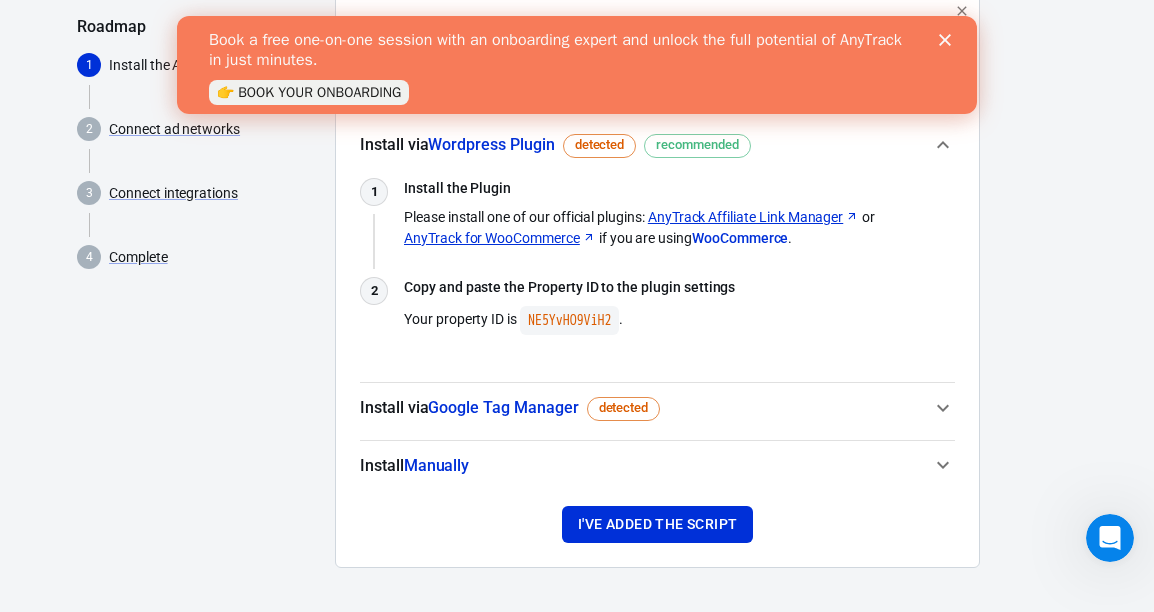 click 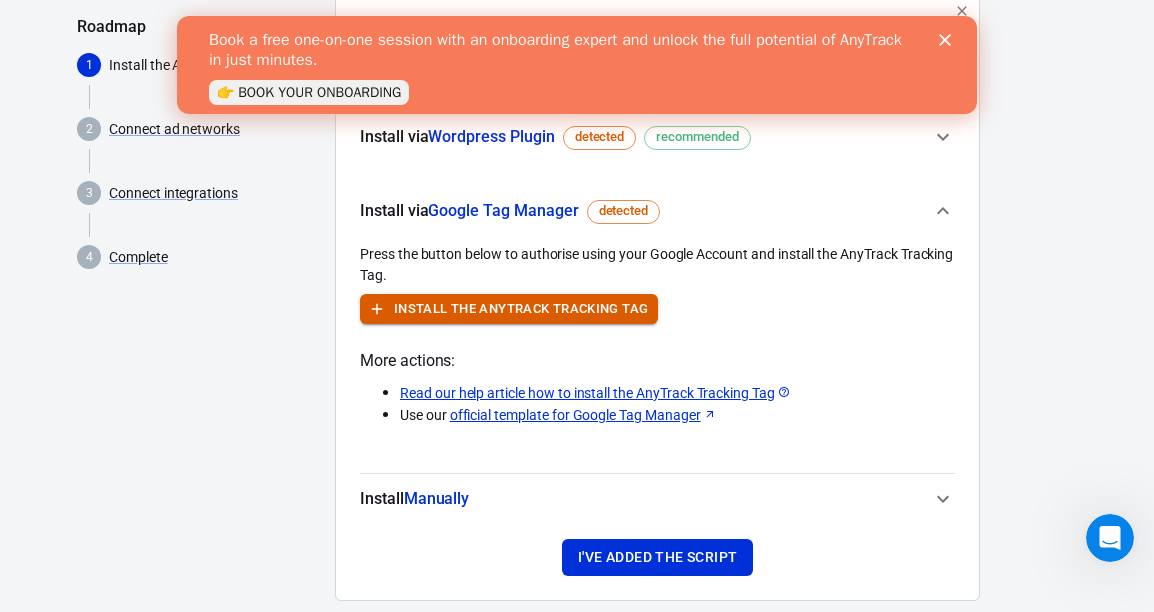 click on "Install the AnyTrack Tracking Tag" at bounding box center (521, 309) 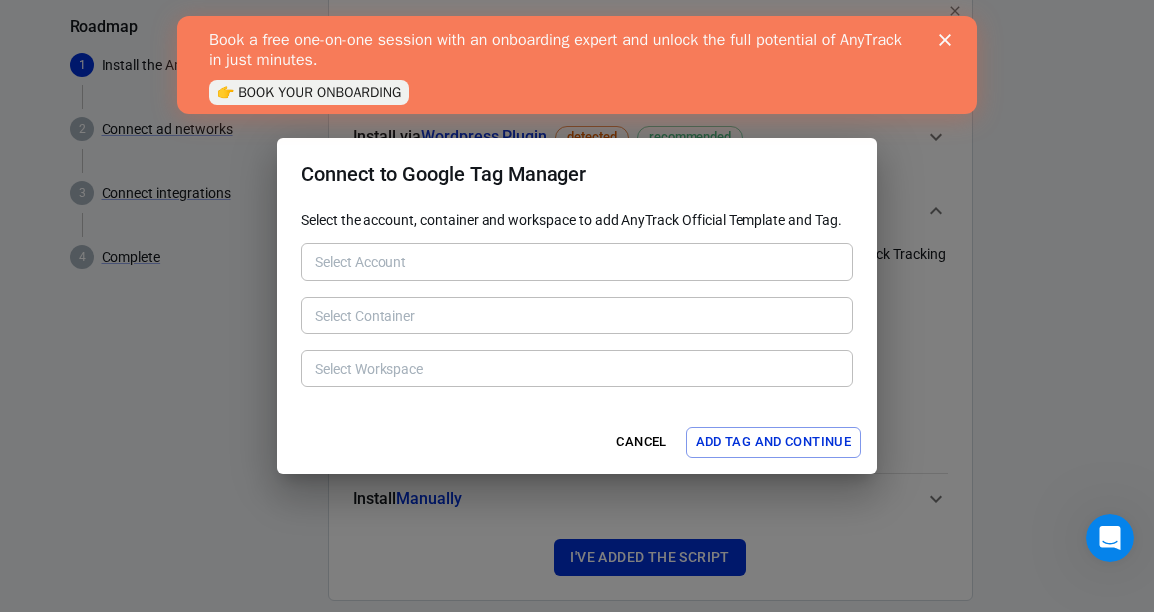 type on "Dr Asmaa Clinics - Master GTM [6294993790]" 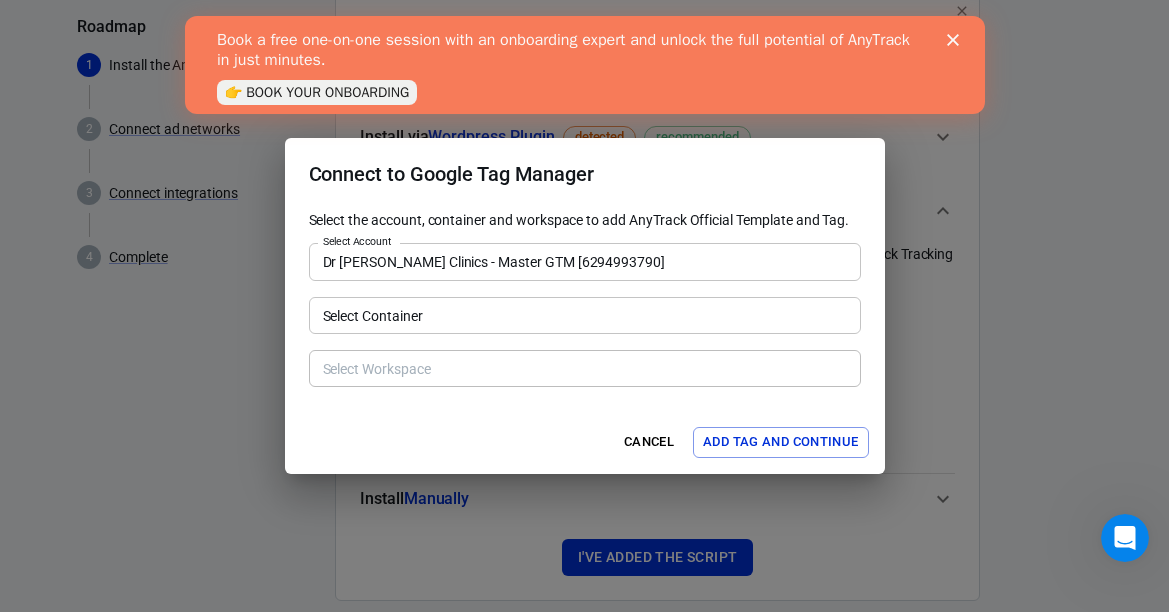 click on "Dr Asmaa Clinics - Master GTM [6294993790]" at bounding box center [583, 261] 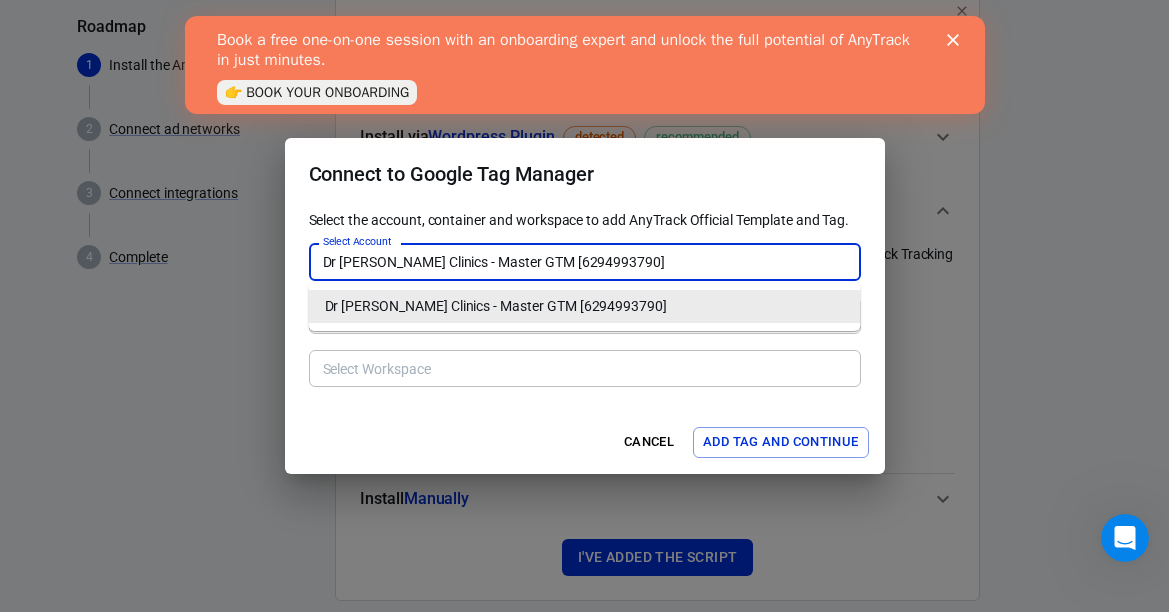 click on "Dr Asmaa Clinics - Master GTM [6294993790]" at bounding box center (585, 306) 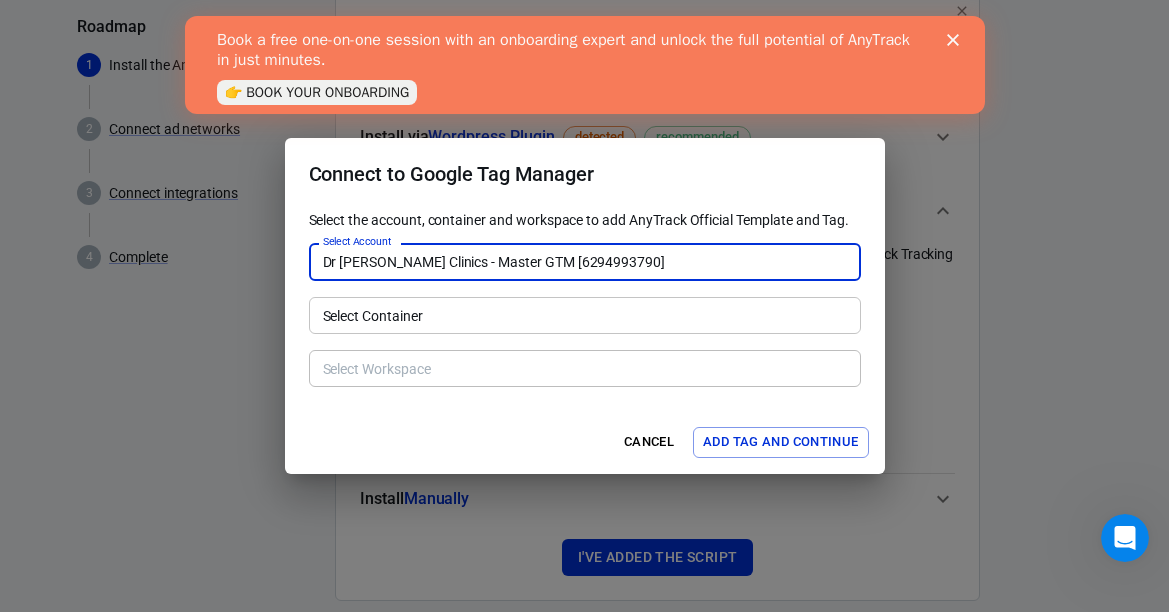 click on "Select Container" at bounding box center [583, 315] 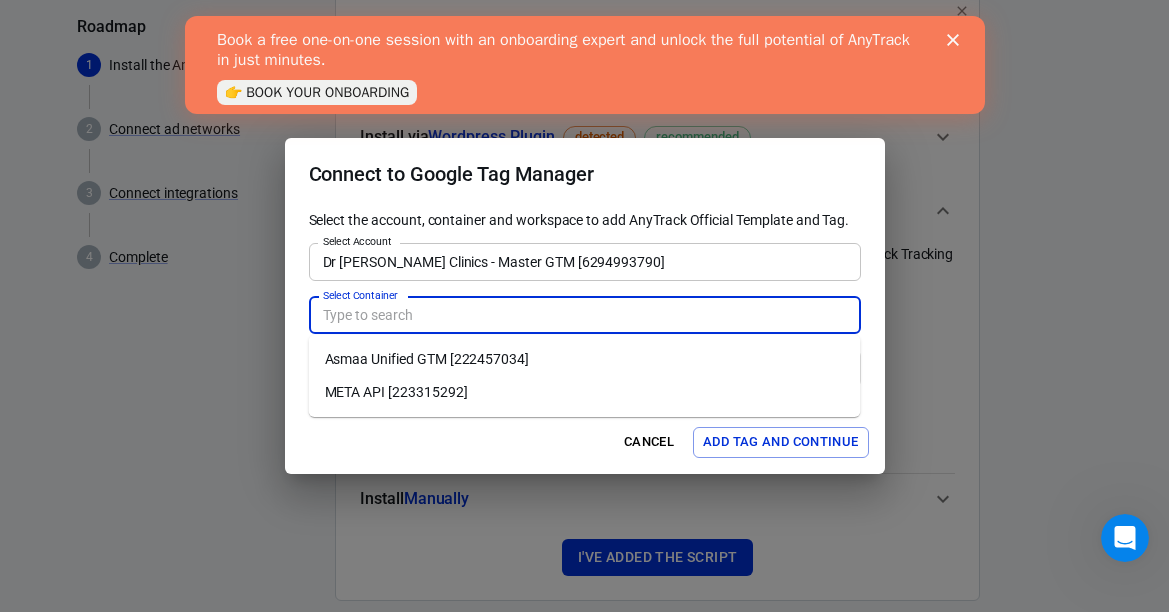 click on "Asmaa Unified GTM [222457034]" at bounding box center (585, 359) 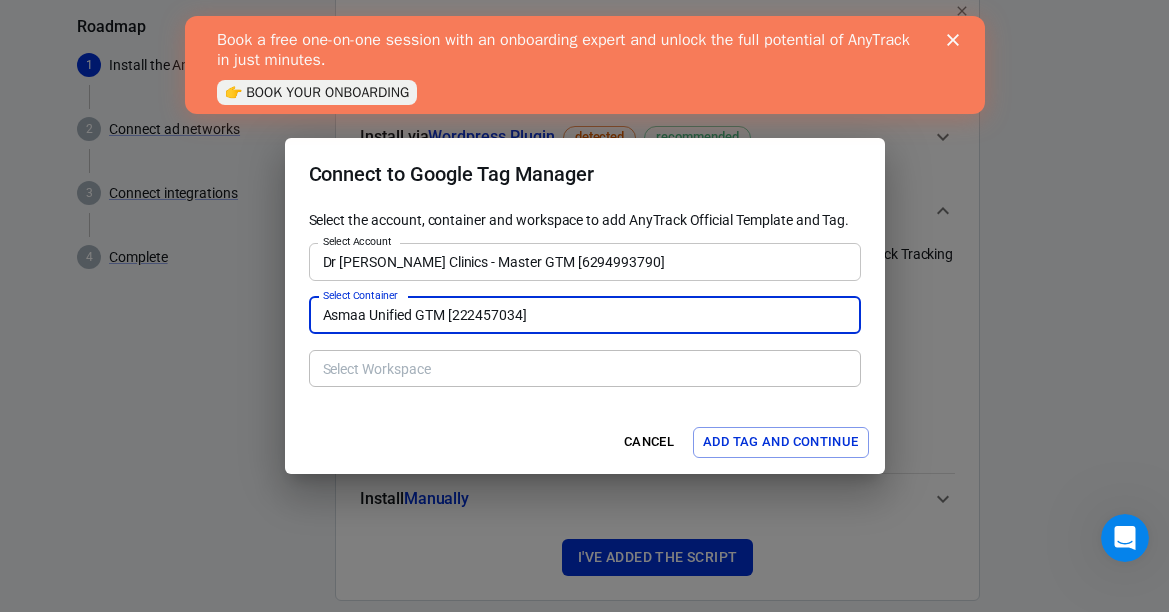 type on "Default Workspace [48]" 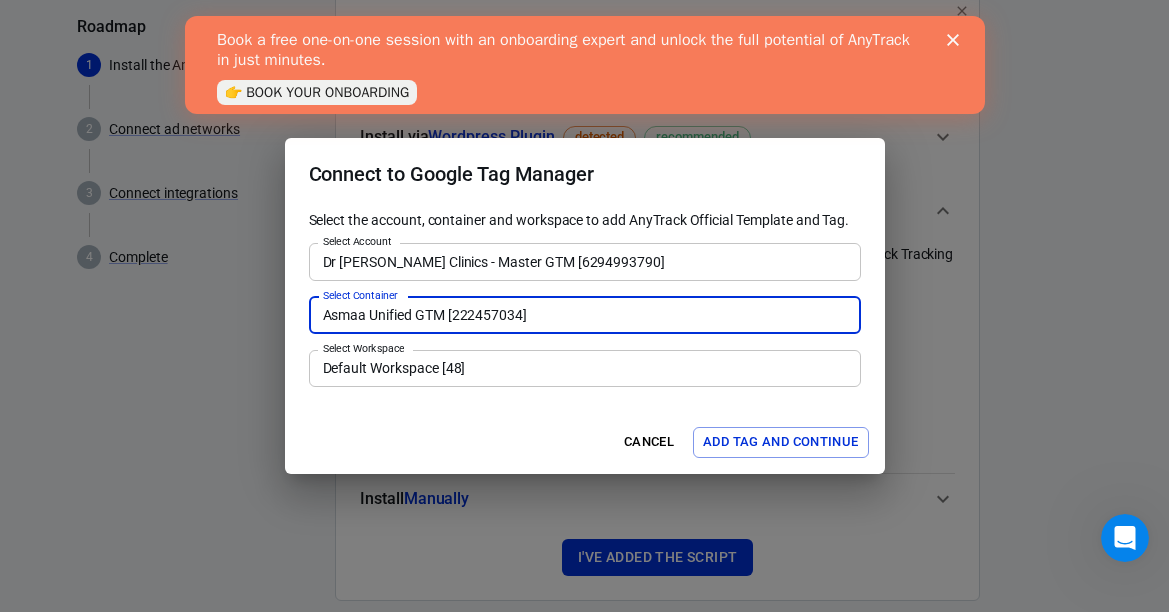 click on "Add Tag and Continue" at bounding box center (780, 442) 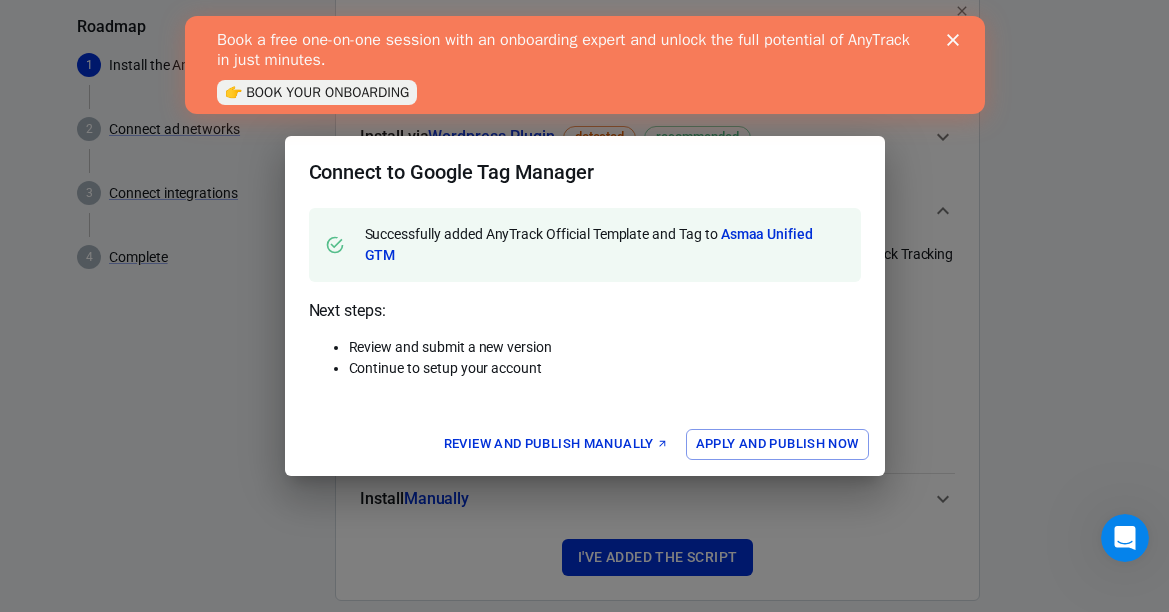 click on "Apply and Publish Now" at bounding box center (777, 444) 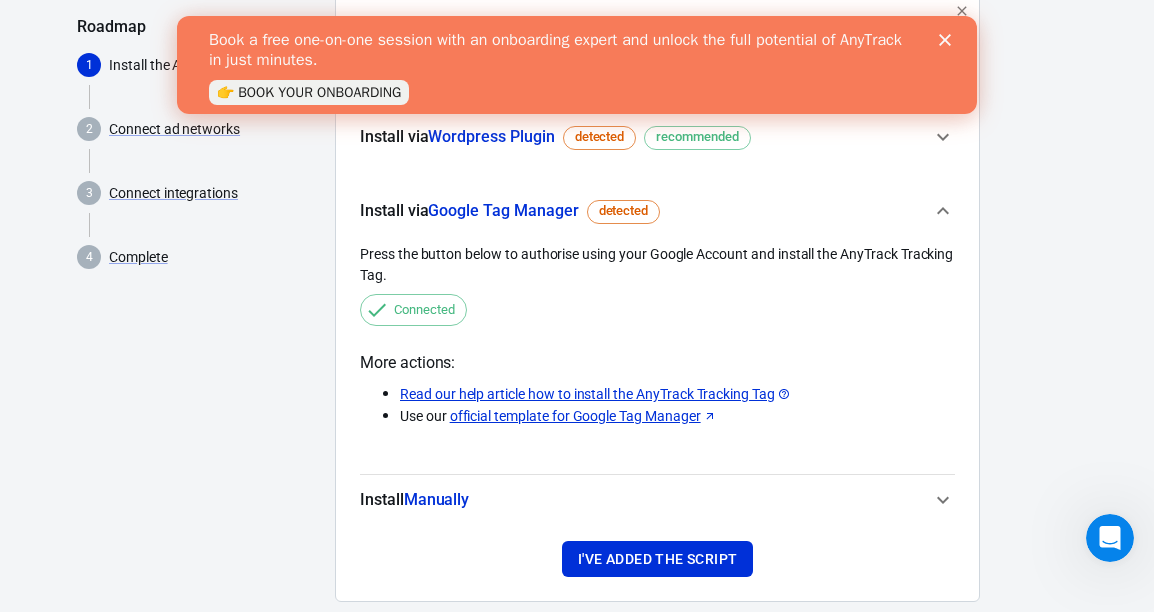 click at bounding box center (949, 40) 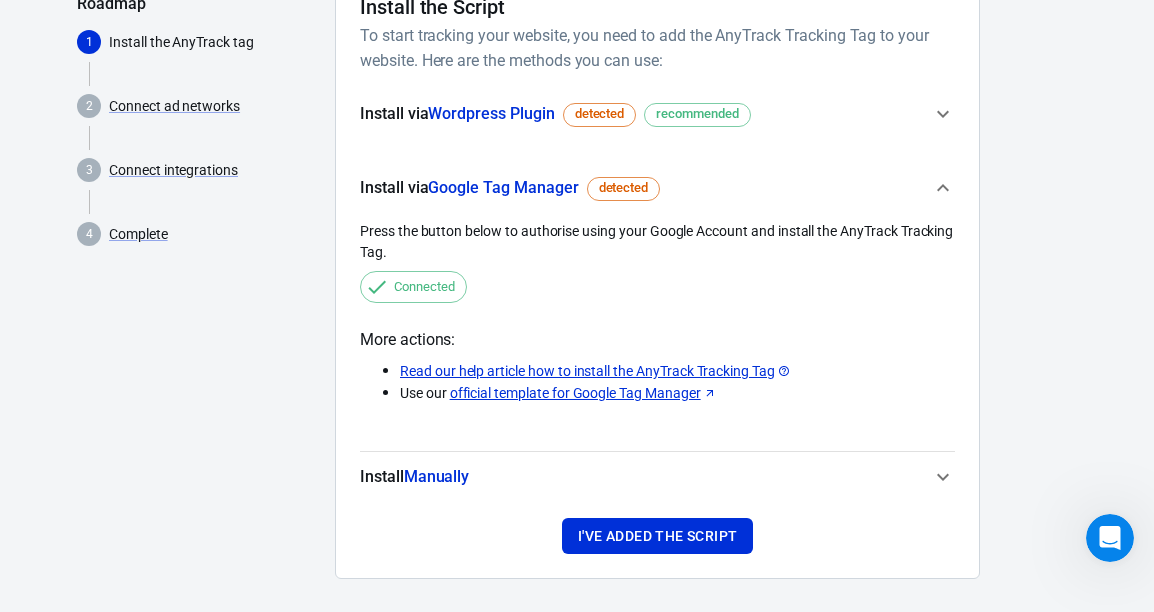 scroll, scrollTop: 208, scrollLeft: 0, axis: vertical 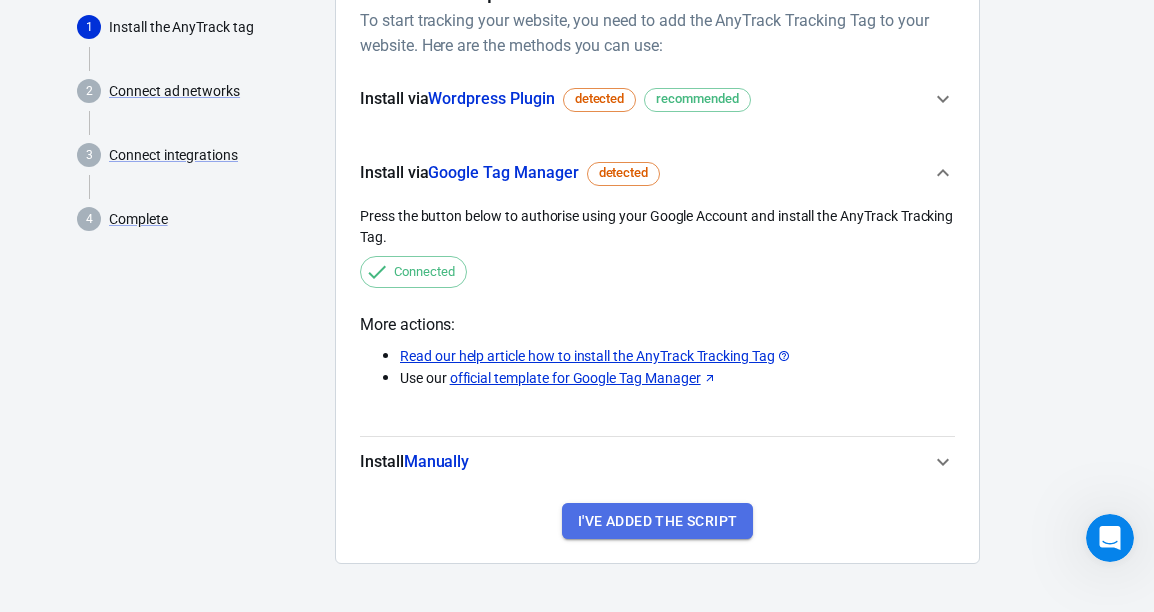 click on "I've added the script" at bounding box center (657, 521) 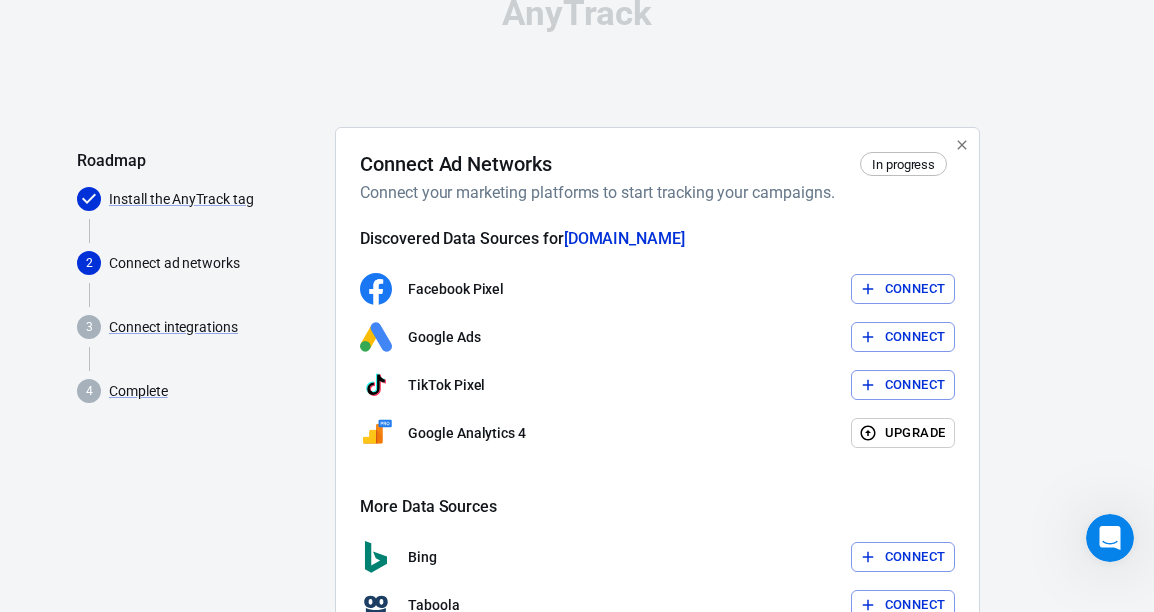 scroll, scrollTop: 0, scrollLeft: 0, axis: both 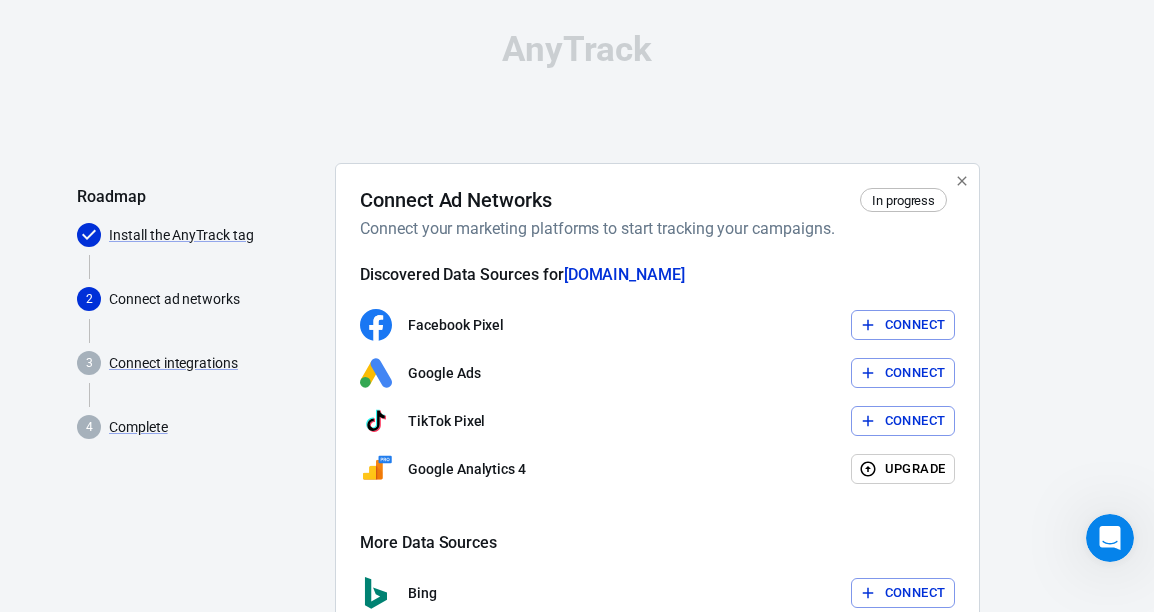 click on "Connect" at bounding box center (915, 373) 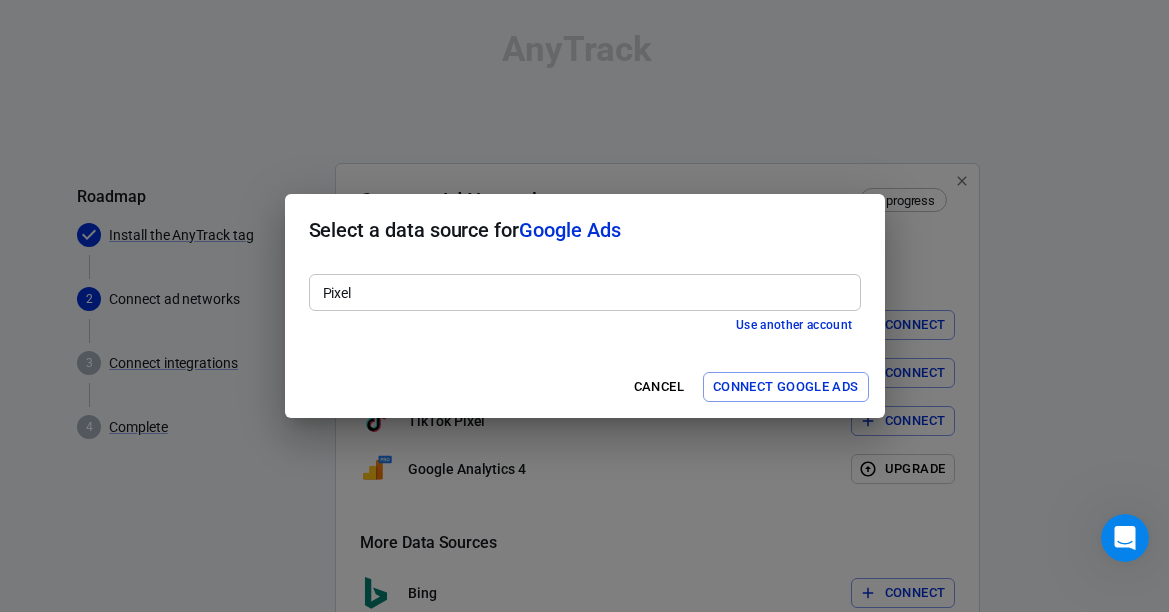 click on "Pixel" at bounding box center [583, 292] 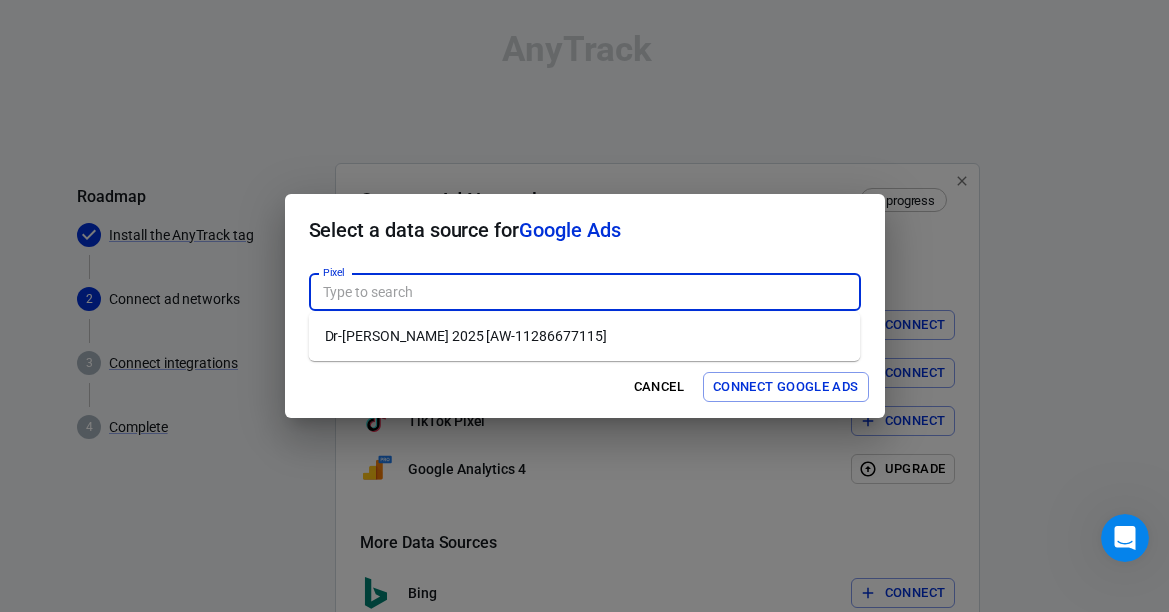 click on "Dr-Asmaa Higazy 2025 [AW-11286677115]" at bounding box center [585, 336] 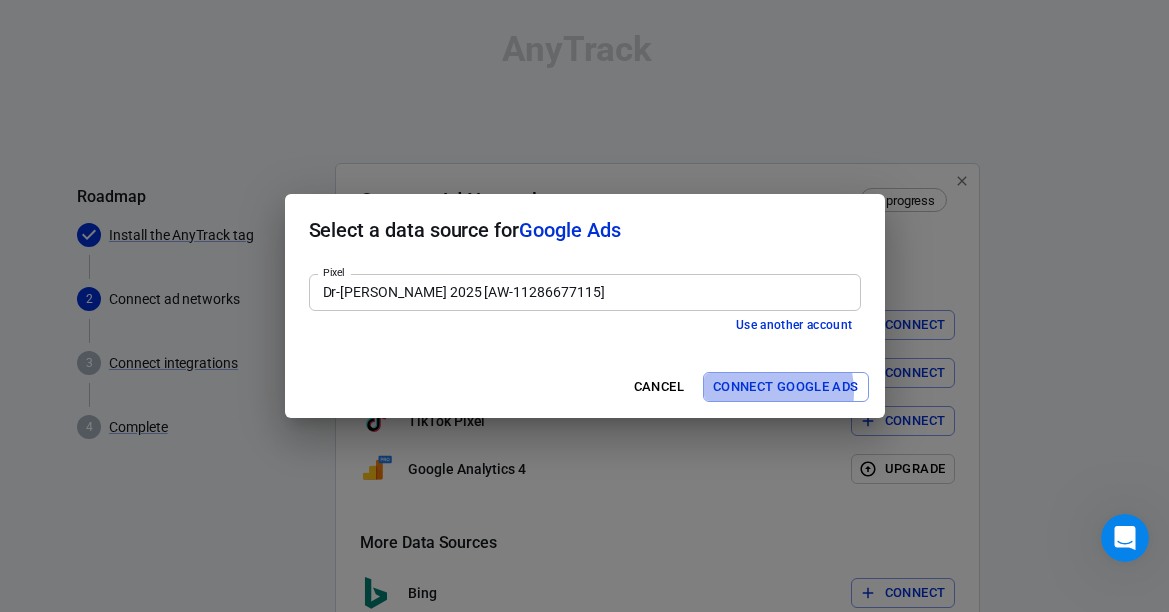 click on "Connect Google Ads" at bounding box center [786, 387] 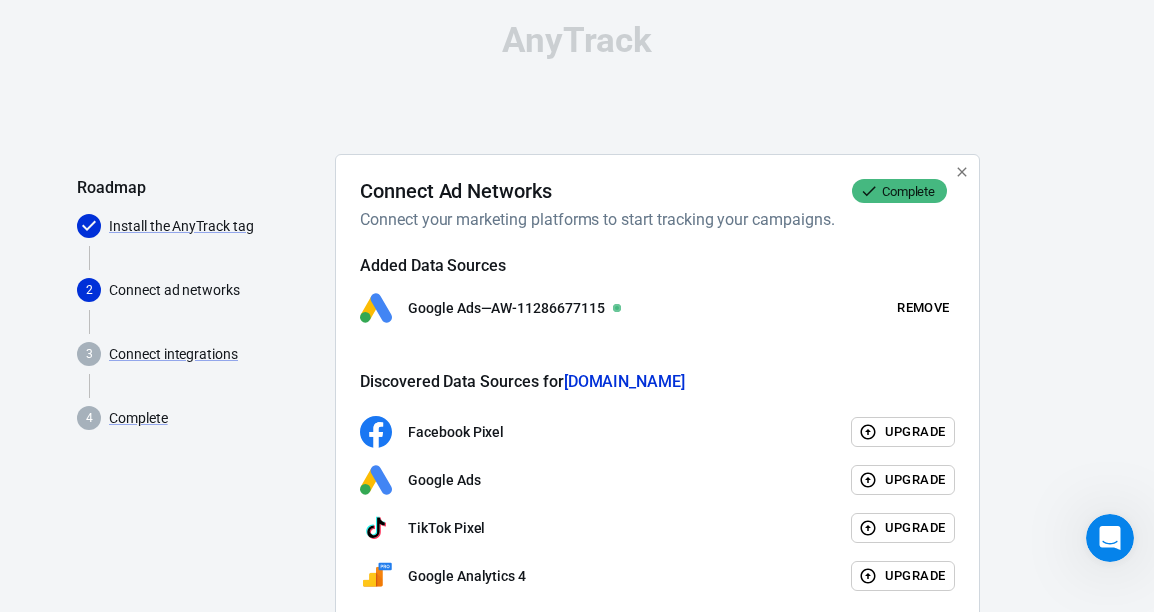 scroll, scrollTop: 27, scrollLeft: 0, axis: vertical 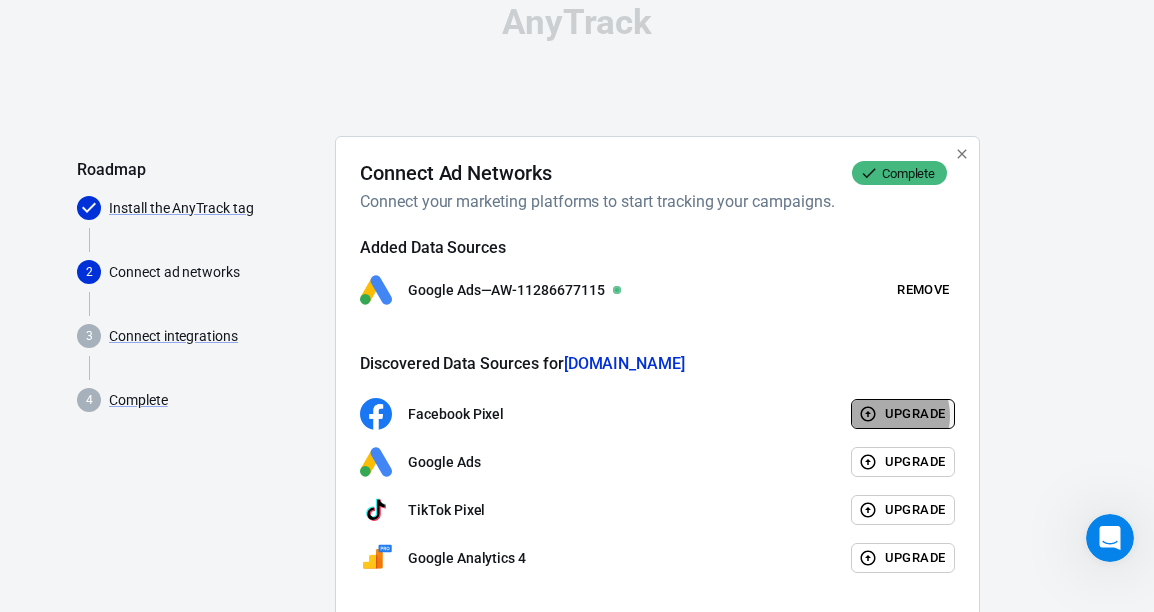 click on "Upgrade" at bounding box center [903, 414] 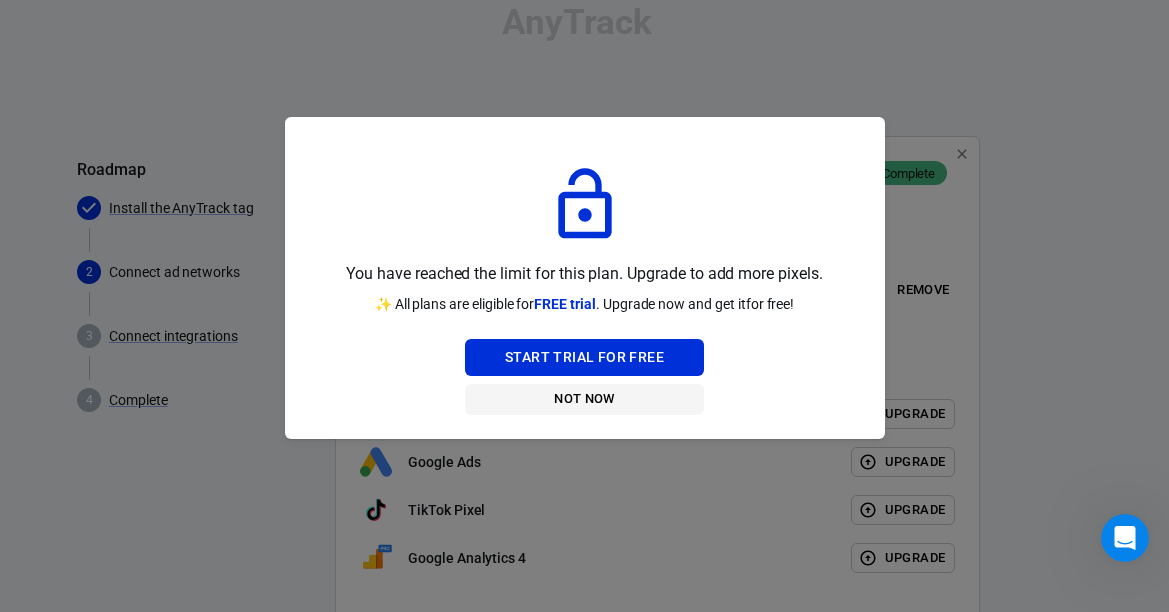 click on "Not Now" at bounding box center (584, 399) 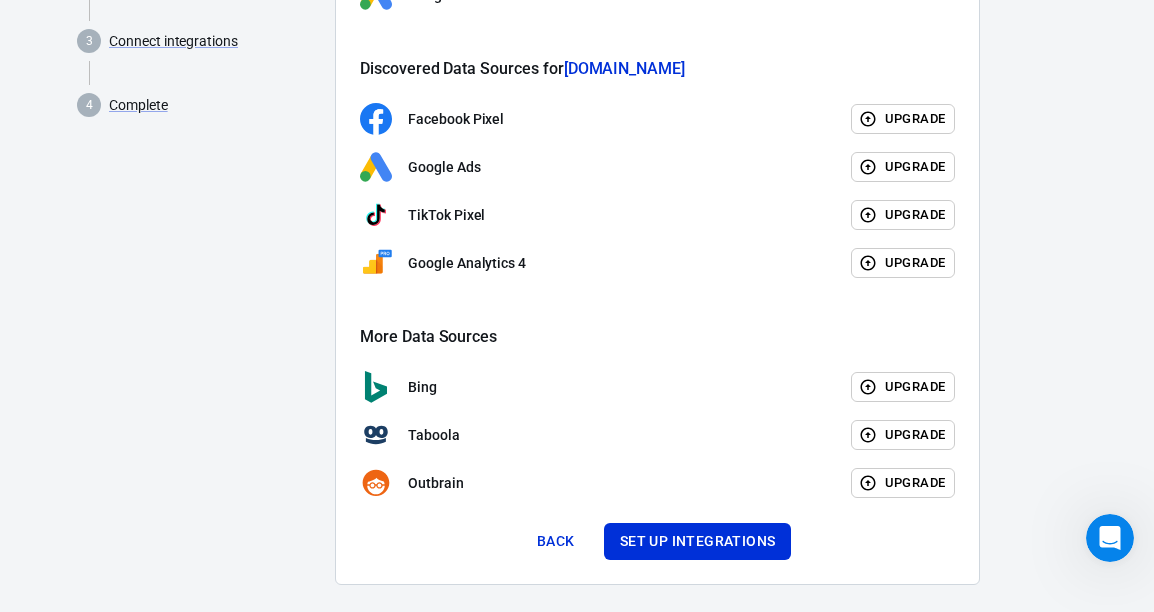 scroll, scrollTop: 342, scrollLeft: 0, axis: vertical 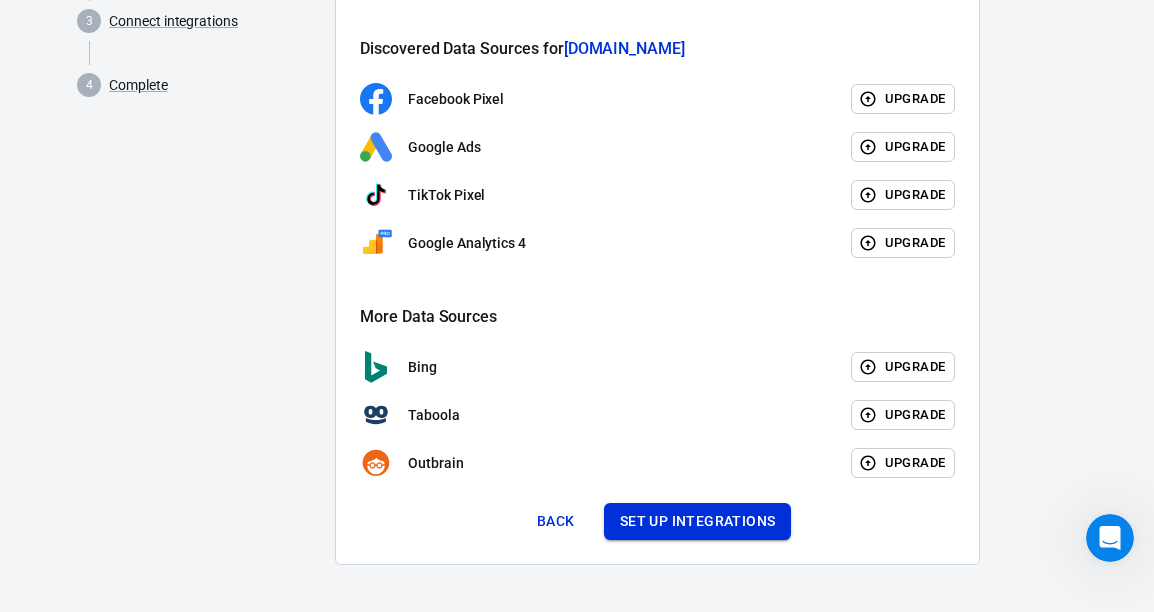 click on "Set up integrations" at bounding box center [698, 521] 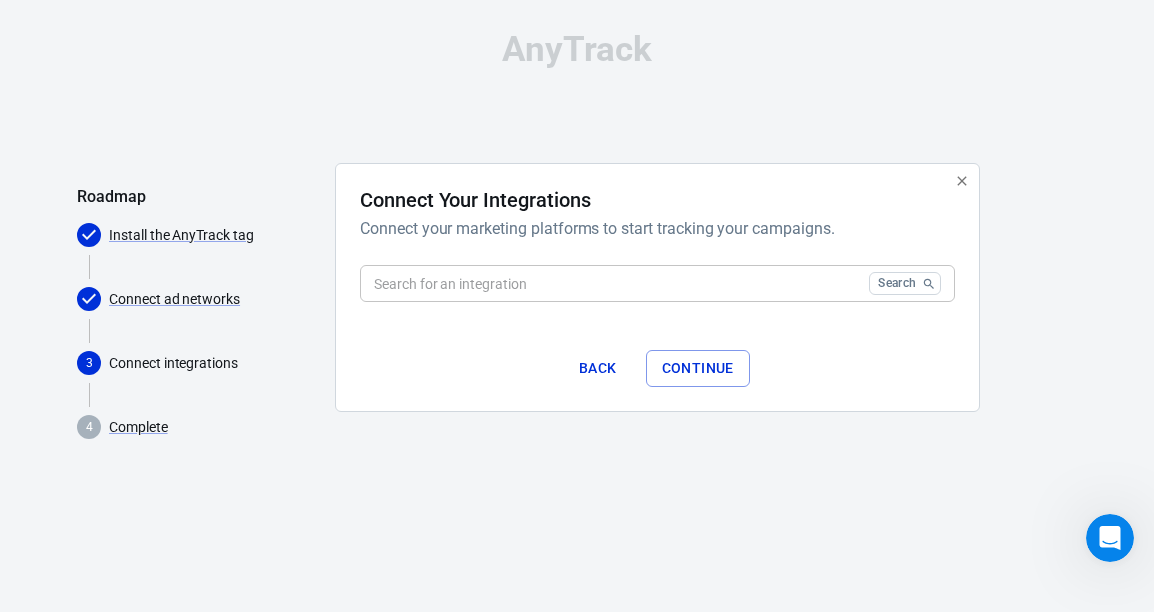 scroll, scrollTop: 0, scrollLeft: 0, axis: both 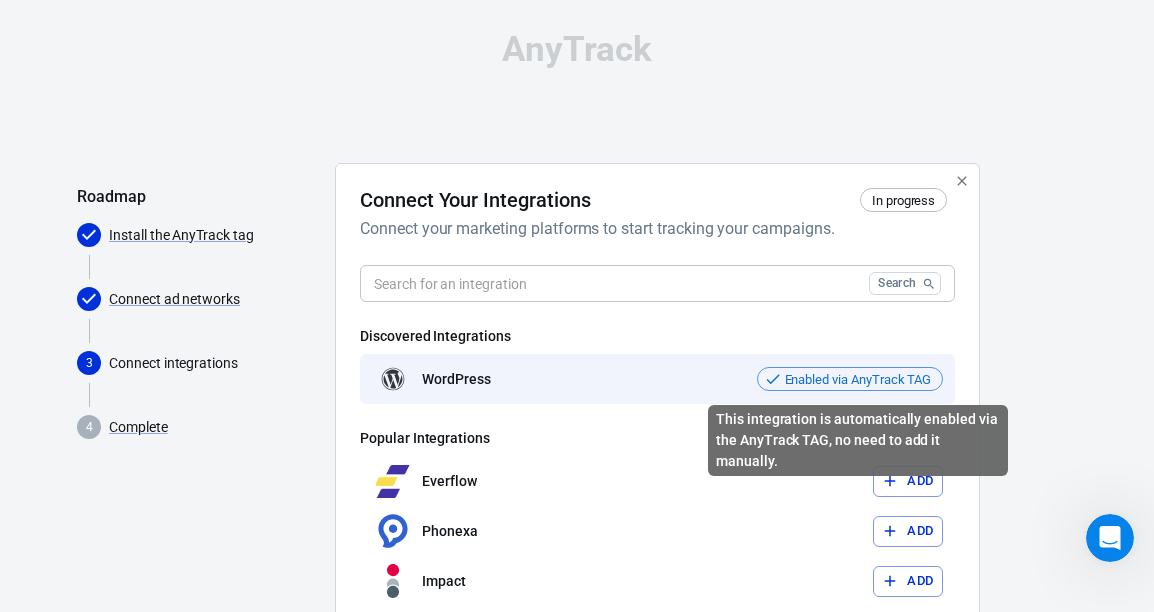 click on "Enabled via AnyTrack TAG" at bounding box center (858, 379) 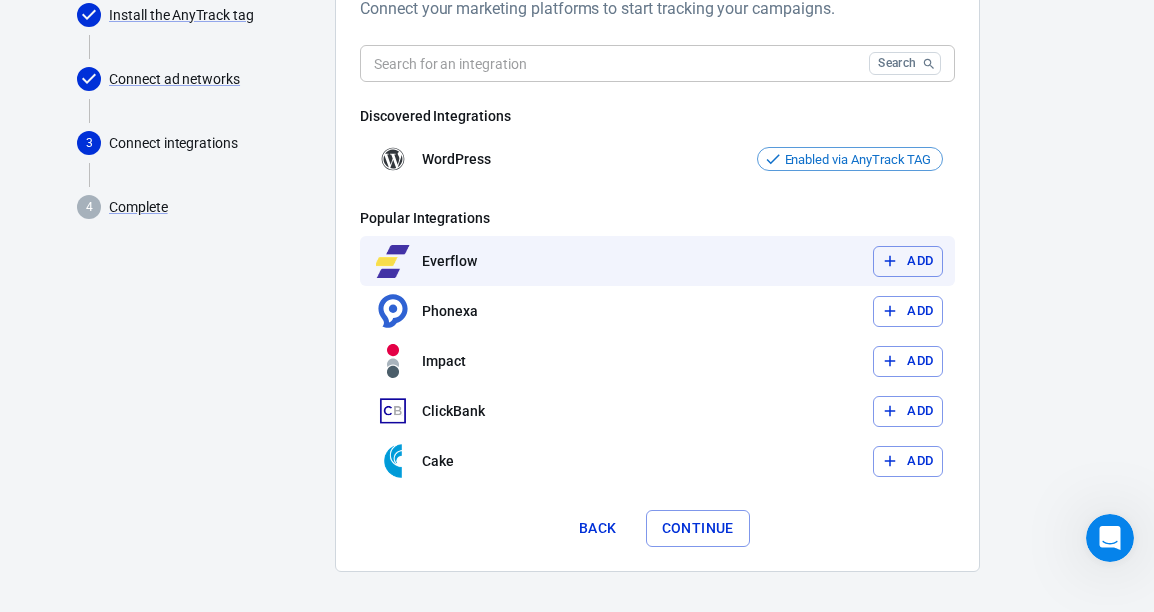 scroll, scrollTop: 227, scrollLeft: 0, axis: vertical 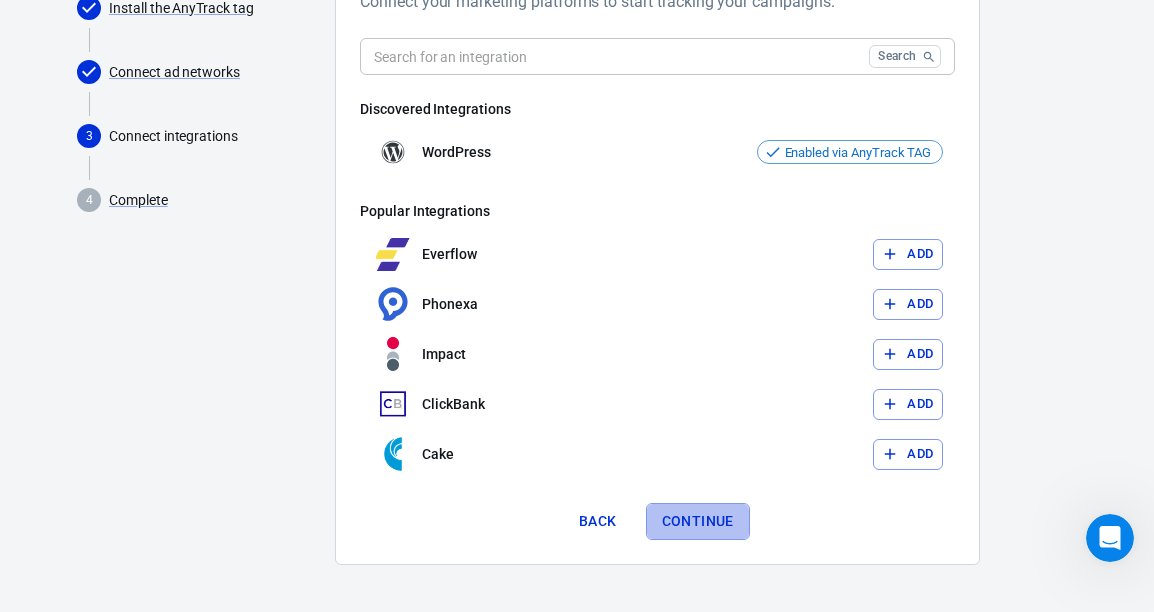 click on "Continue" at bounding box center (698, 521) 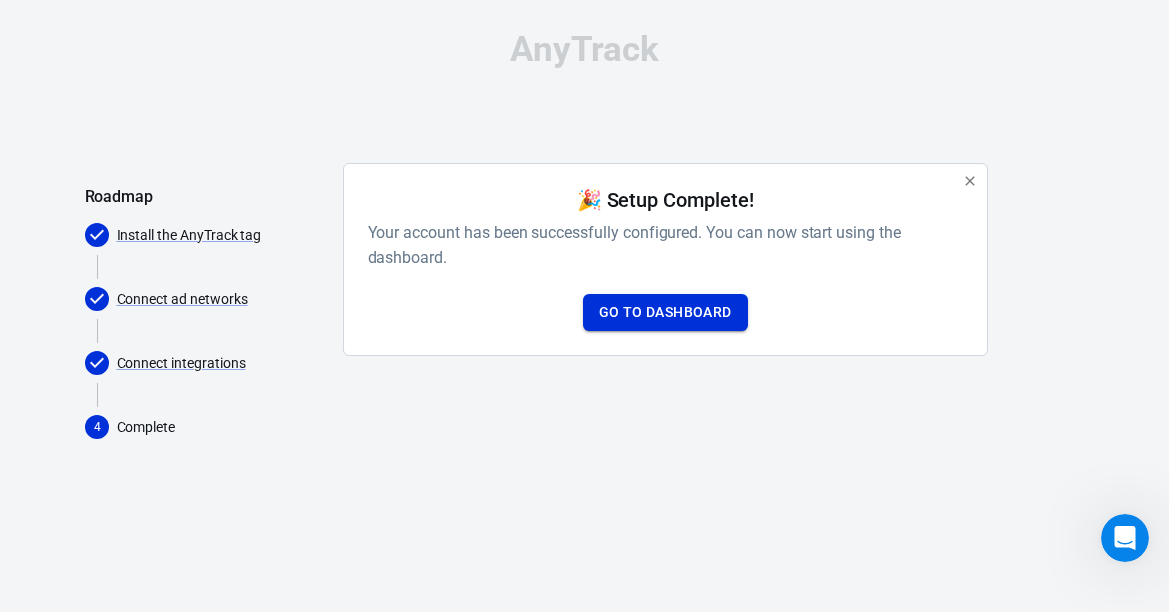 click on "Go to Dashboard" at bounding box center (665, 312) 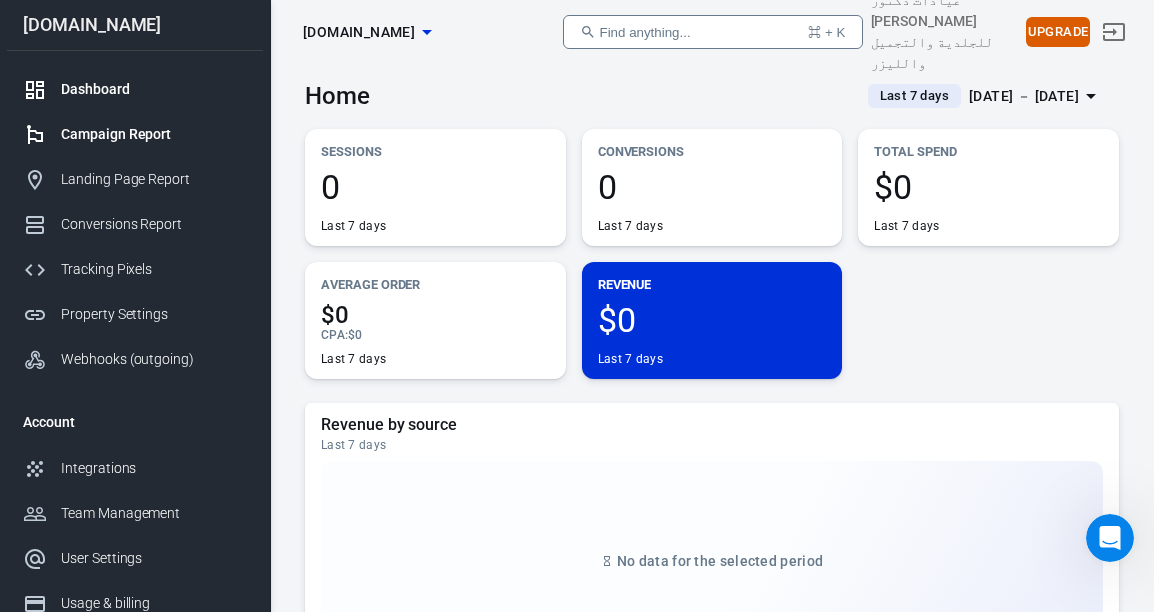 click on "Campaign Report" at bounding box center (154, 134) 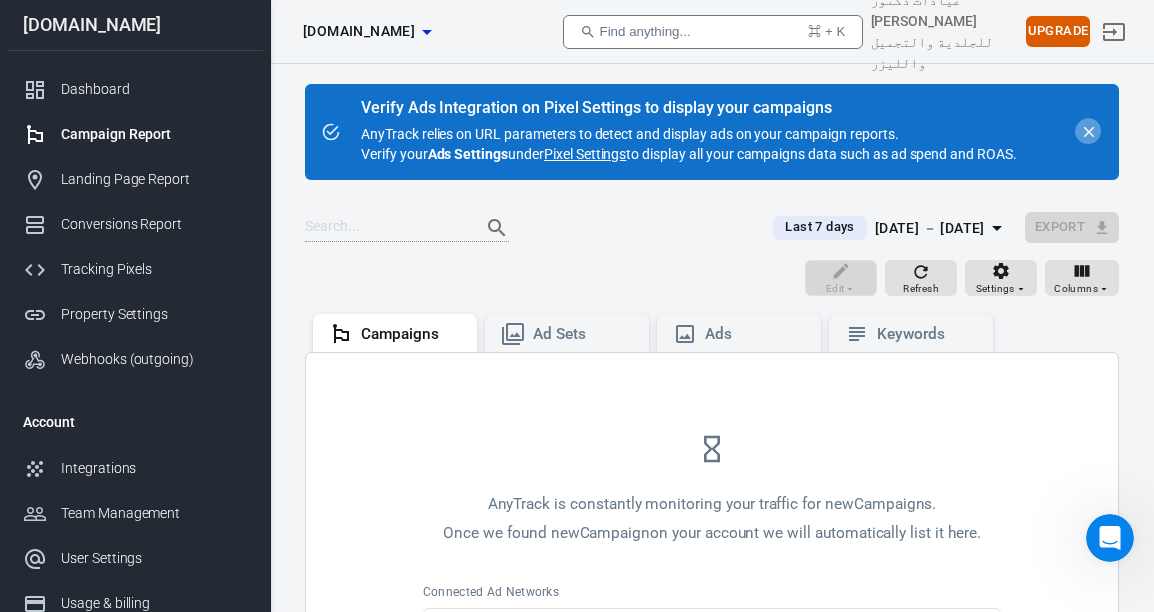 click 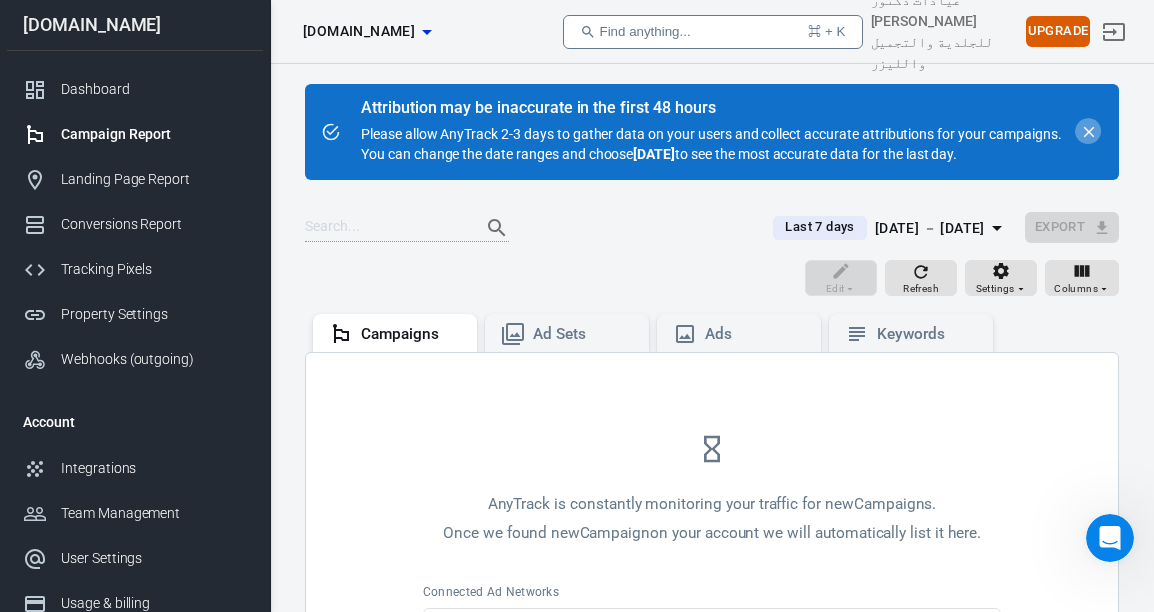 click 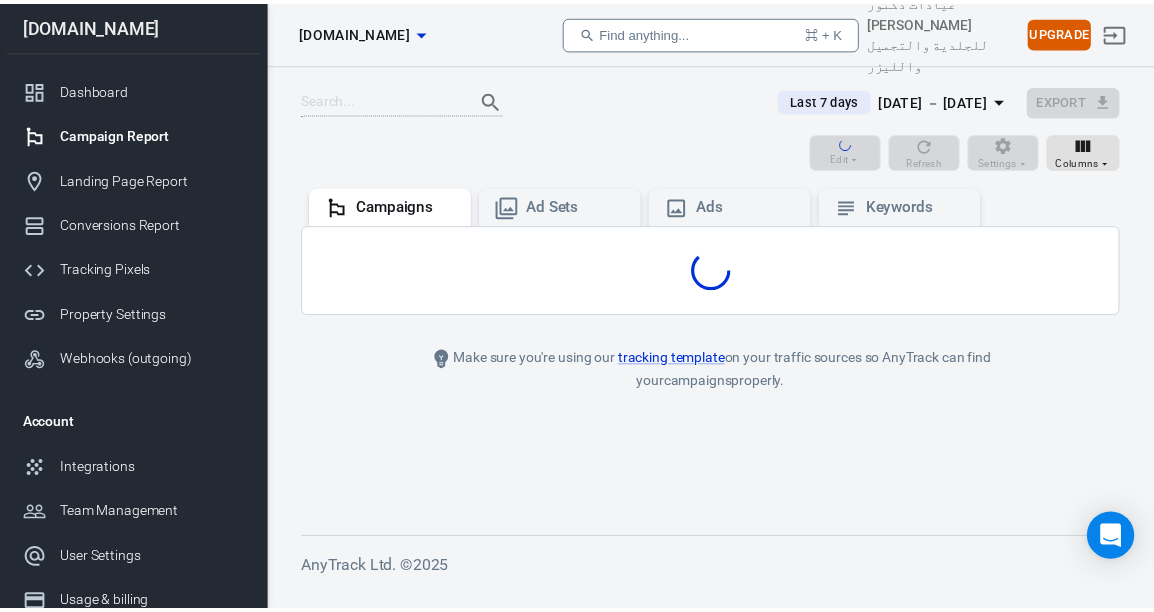 scroll, scrollTop: 0, scrollLeft: 0, axis: both 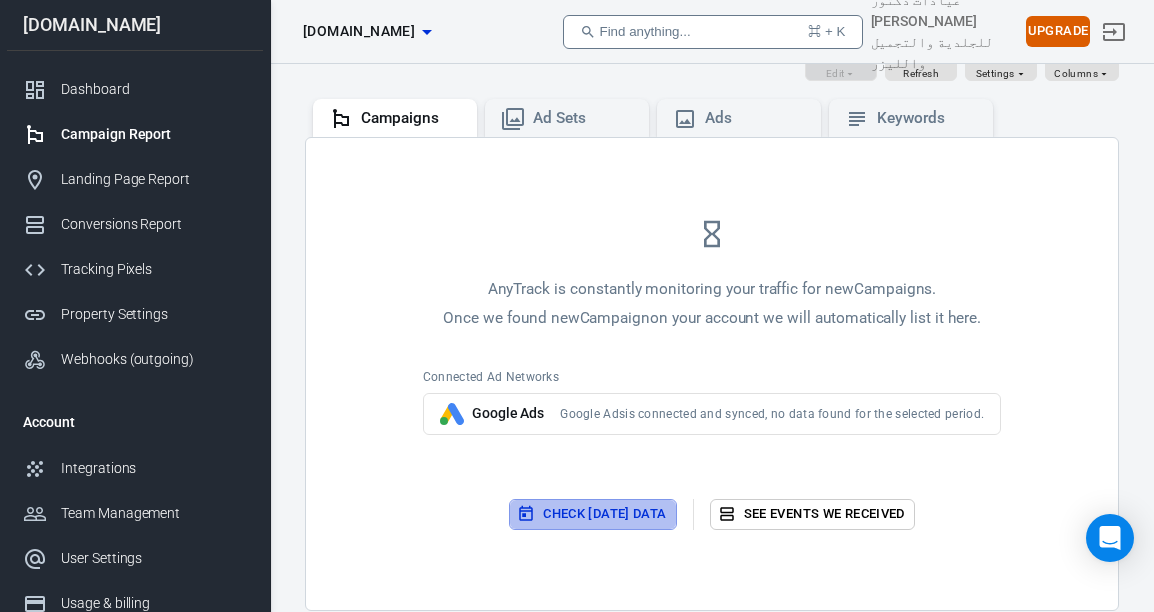 click on "Check [DATE] data" at bounding box center [592, 514] 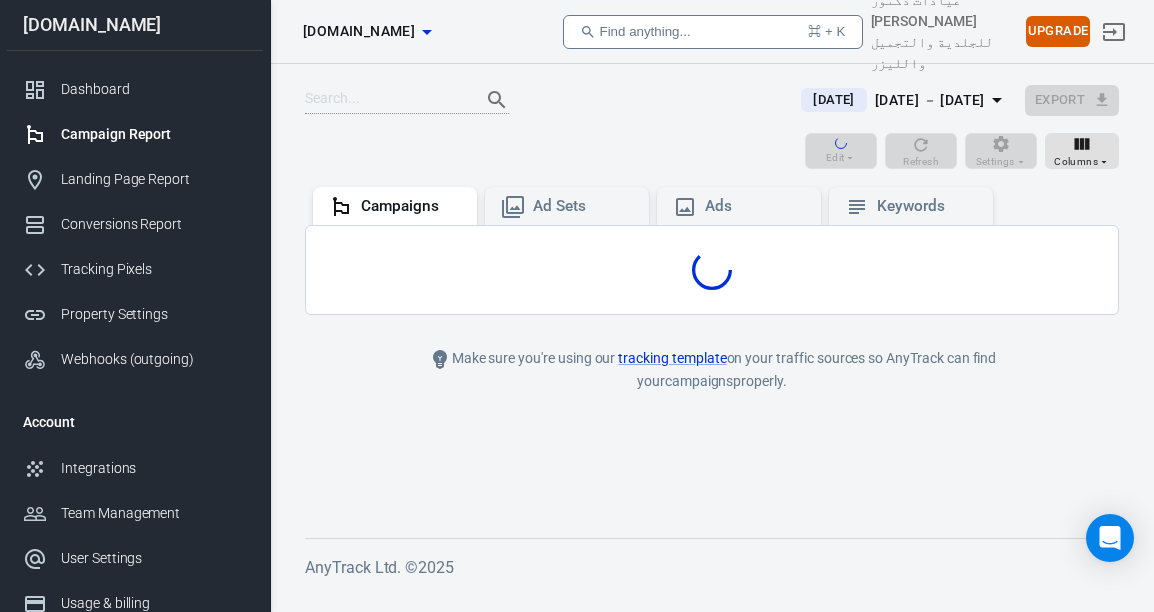 scroll, scrollTop: 0, scrollLeft: 0, axis: both 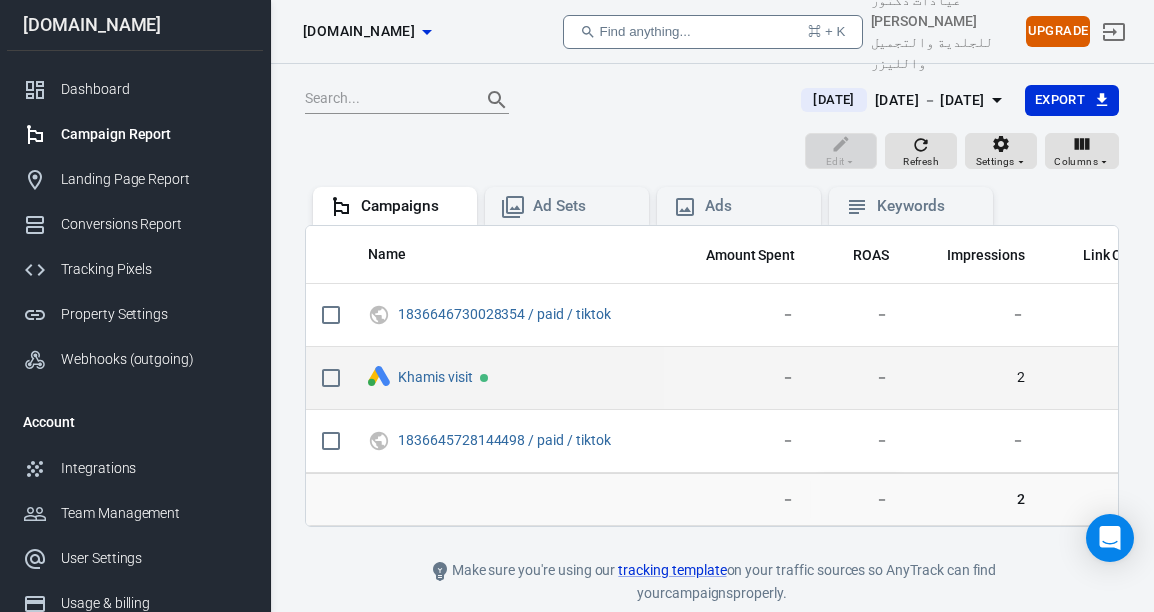 click on "2" at bounding box center [973, 378] 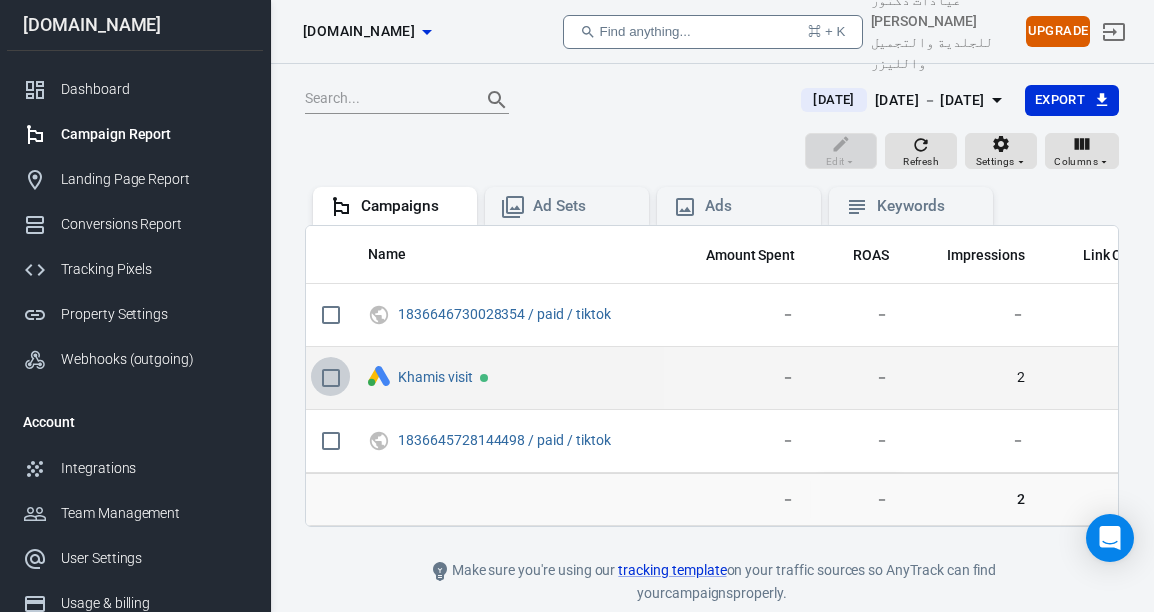 click at bounding box center (331, 378) 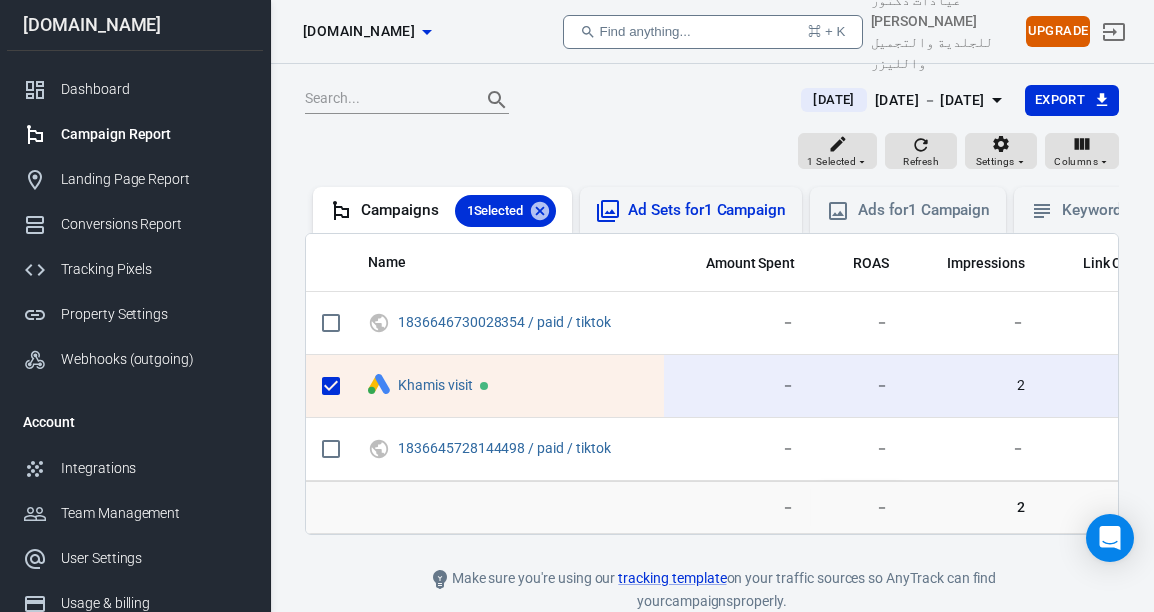 click on "Ad Sets   for  1   Campaign" at bounding box center (707, 210) 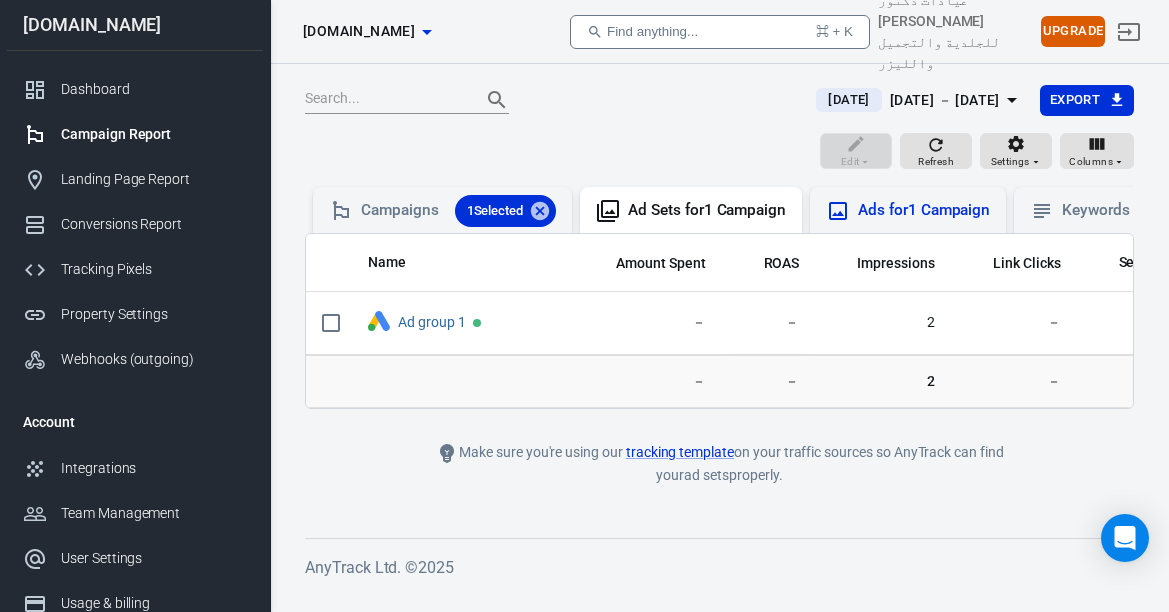 click on "Ads   for  1   Campaign" at bounding box center (924, 210) 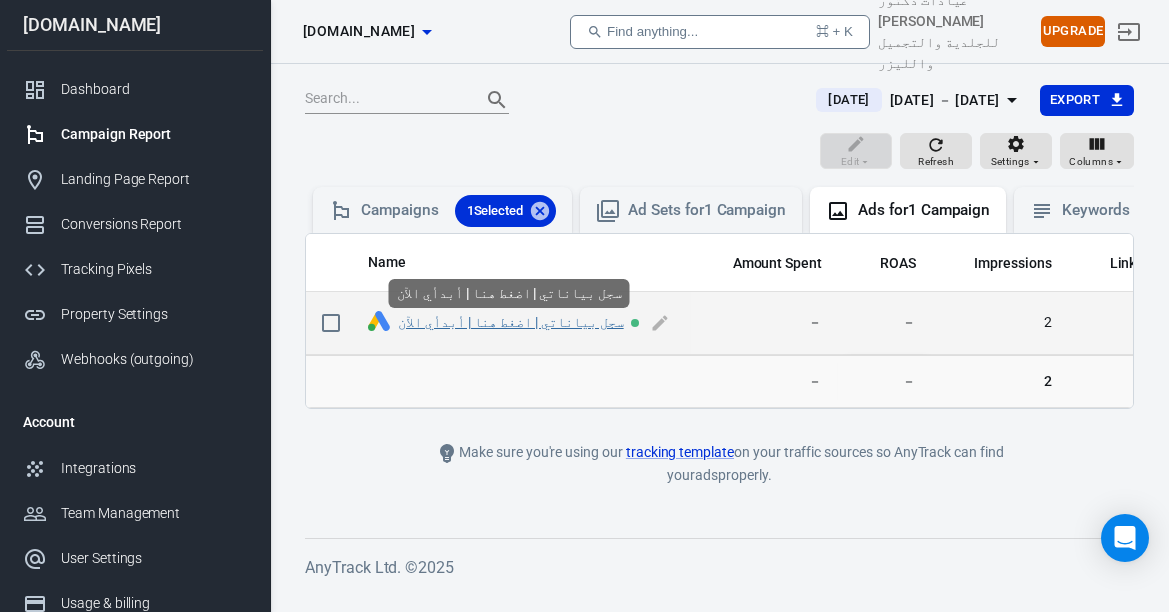 click on "سجل بياناتي | اضغط هنا | أبدأي الآن" at bounding box center [511, 322] 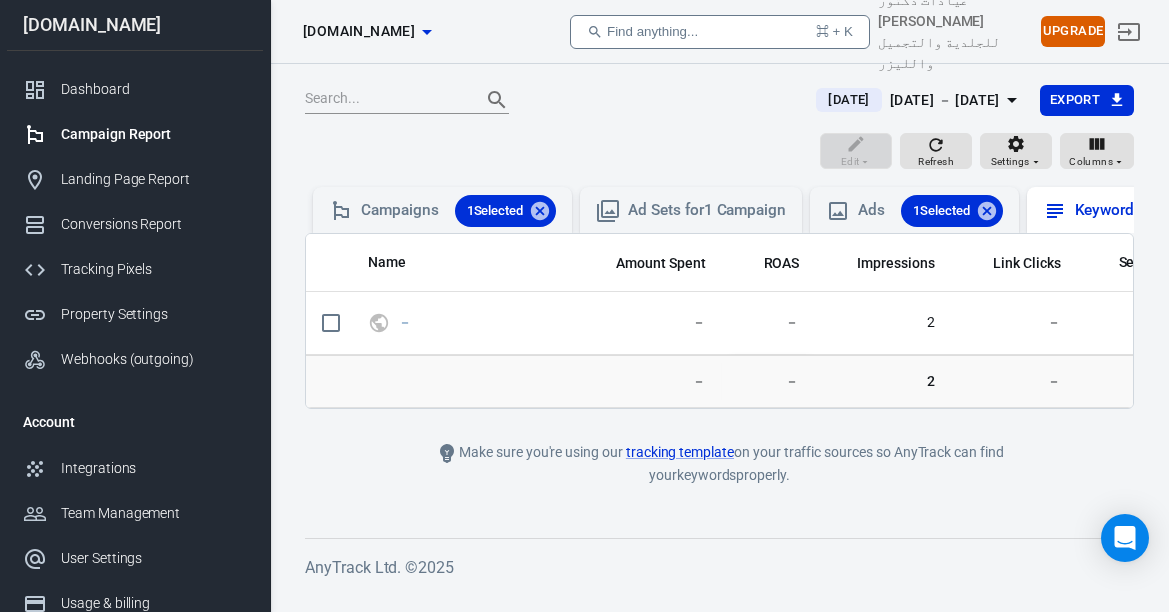 click on "Keywords   for  1   Ad" at bounding box center (1136, 210) 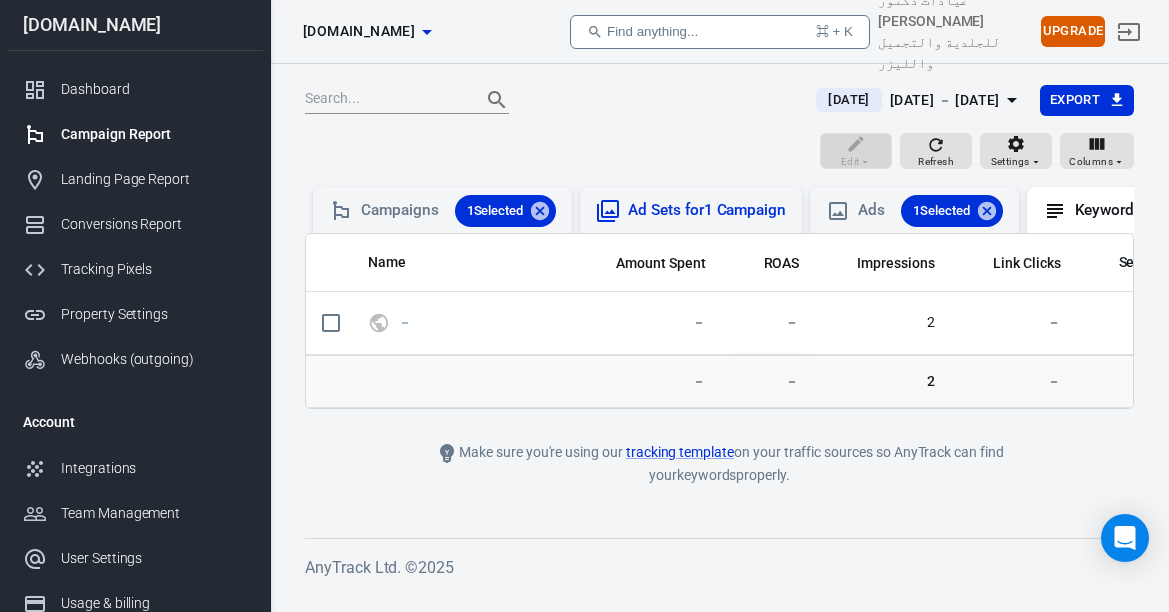 click on "Ad Sets   for  1   Campaign" at bounding box center [691, 210] 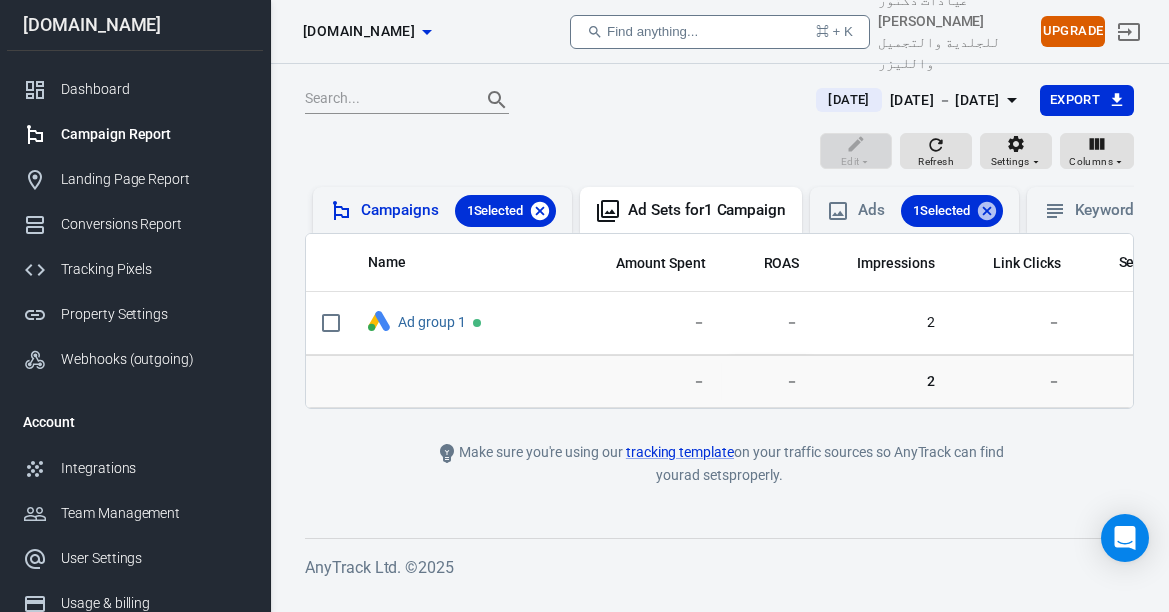 click 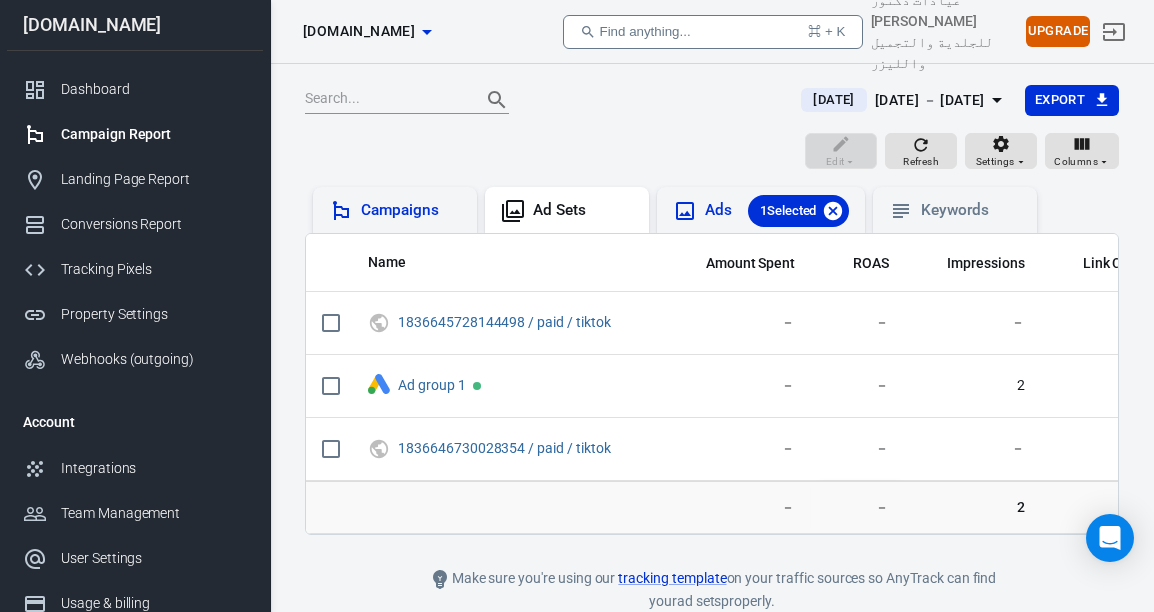 click 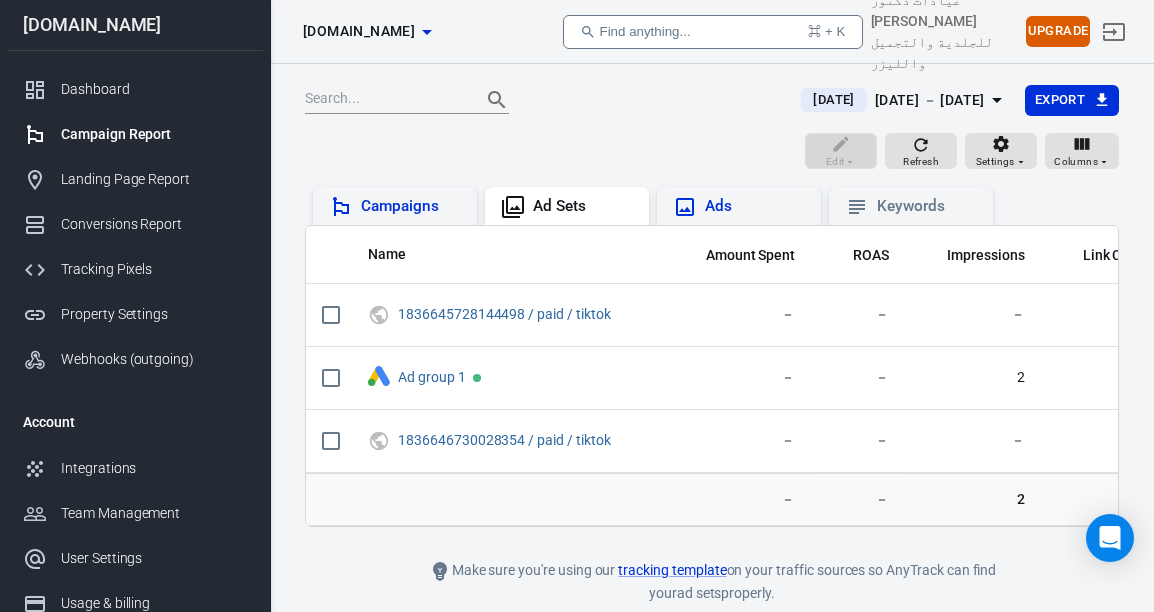 click on "Campaigns" at bounding box center (411, 206) 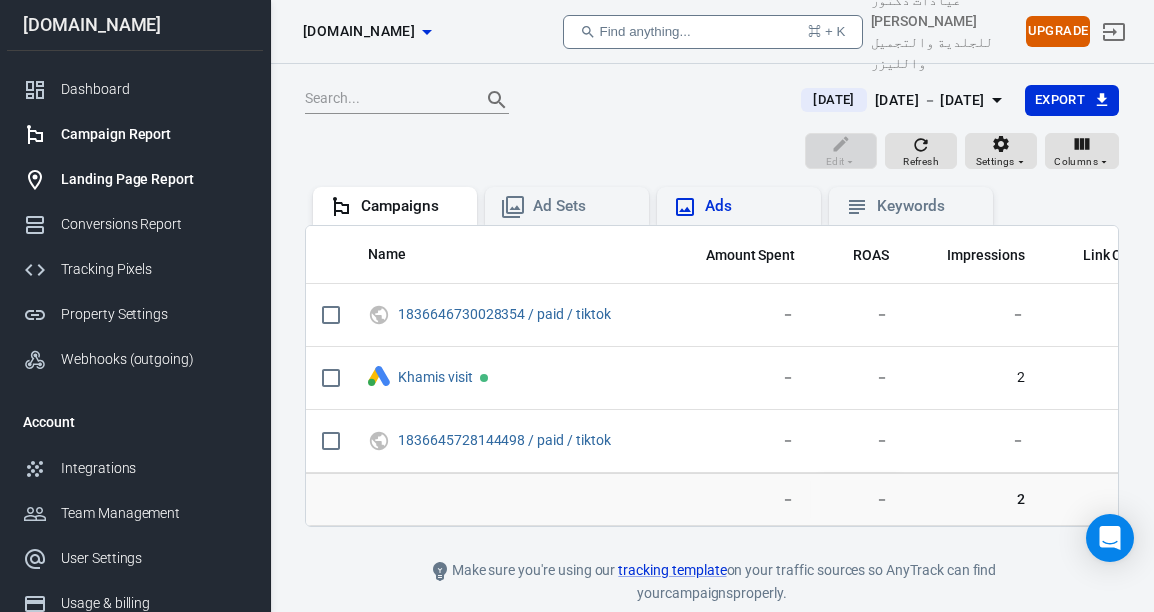 click on "Landing Page Report" at bounding box center (154, 179) 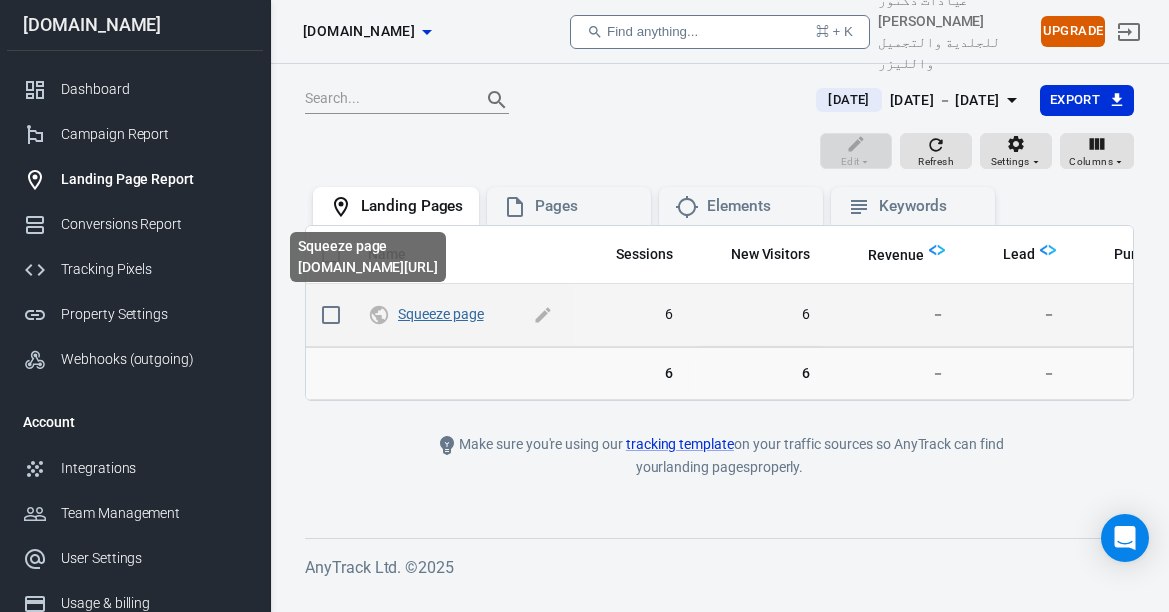 click on "Squeeze page" at bounding box center [441, 314] 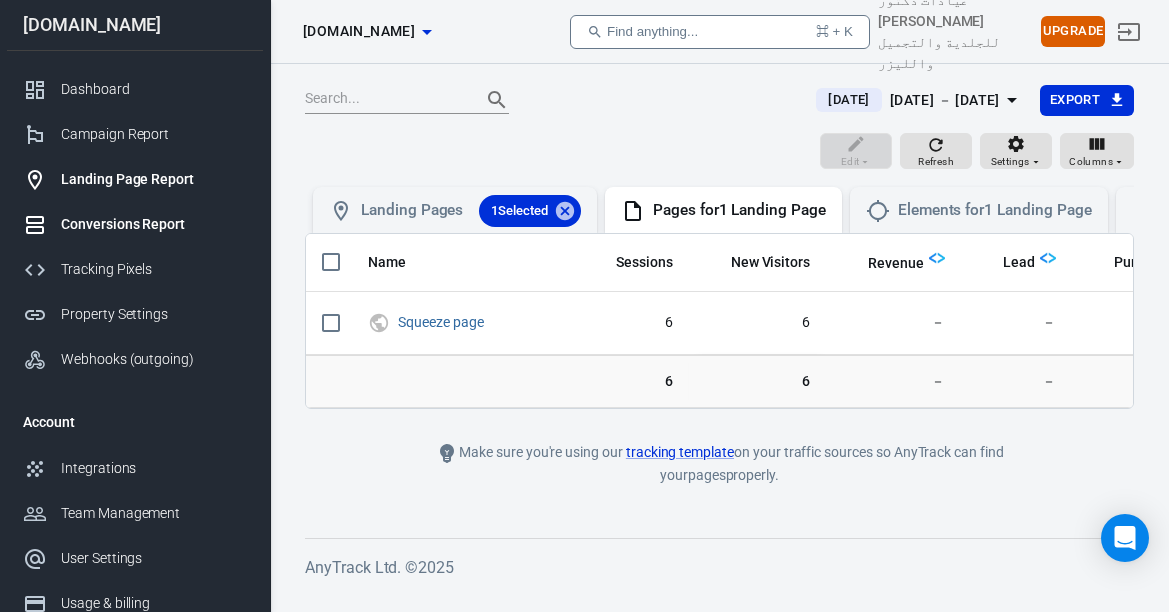 click on "Conversions Report" at bounding box center (154, 224) 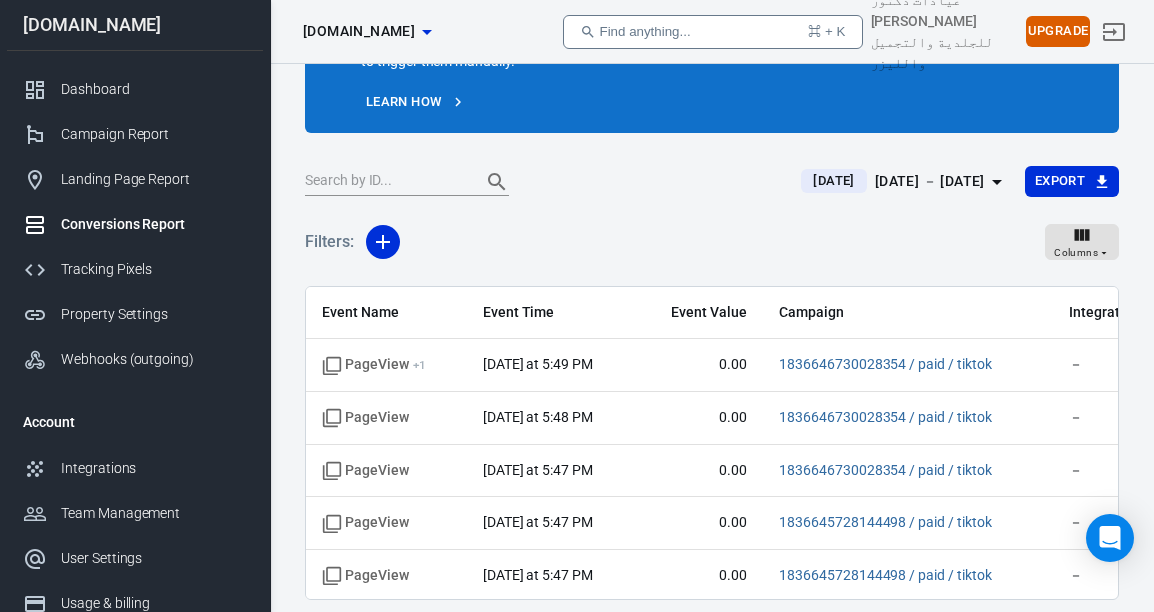 scroll, scrollTop: 176, scrollLeft: 0, axis: vertical 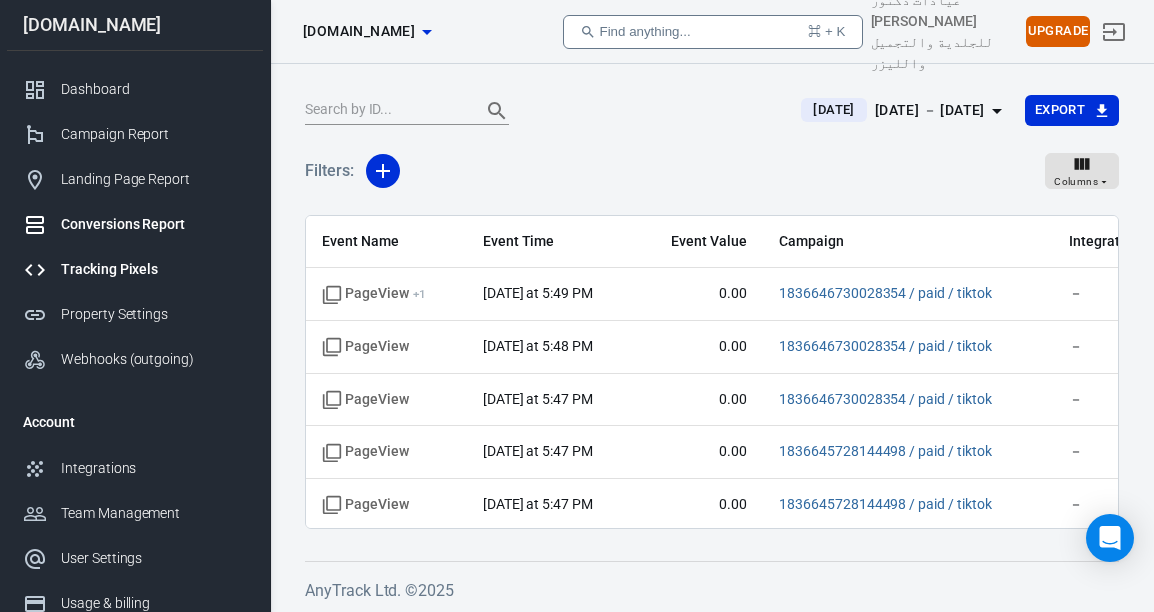 click on "Tracking Pixels" at bounding box center (154, 269) 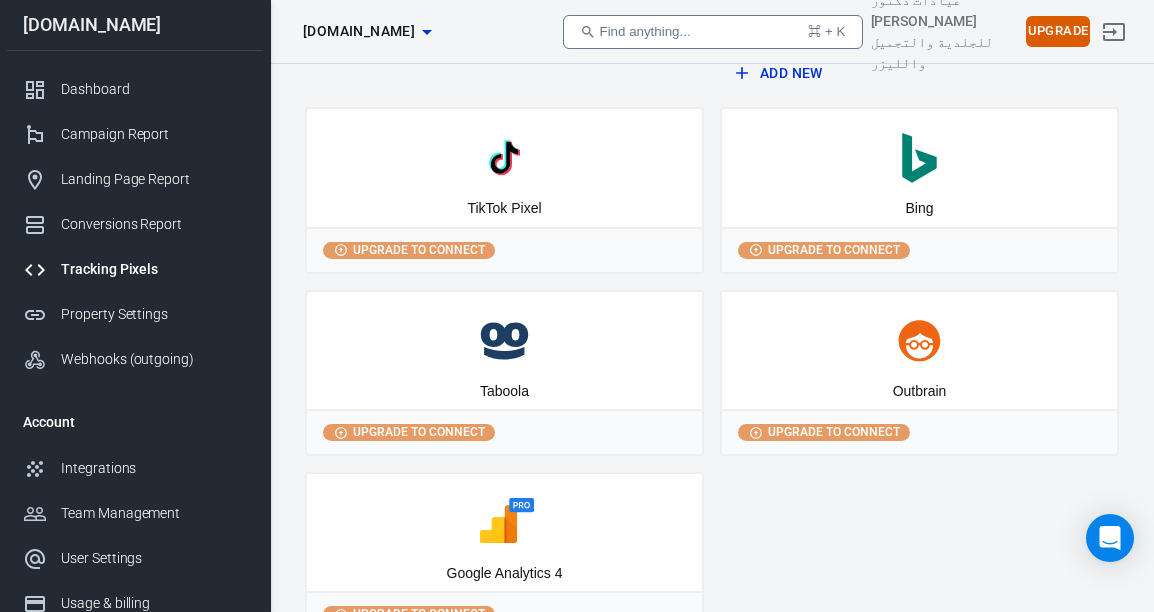 scroll, scrollTop: 0, scrollLeft: 0, axis: both 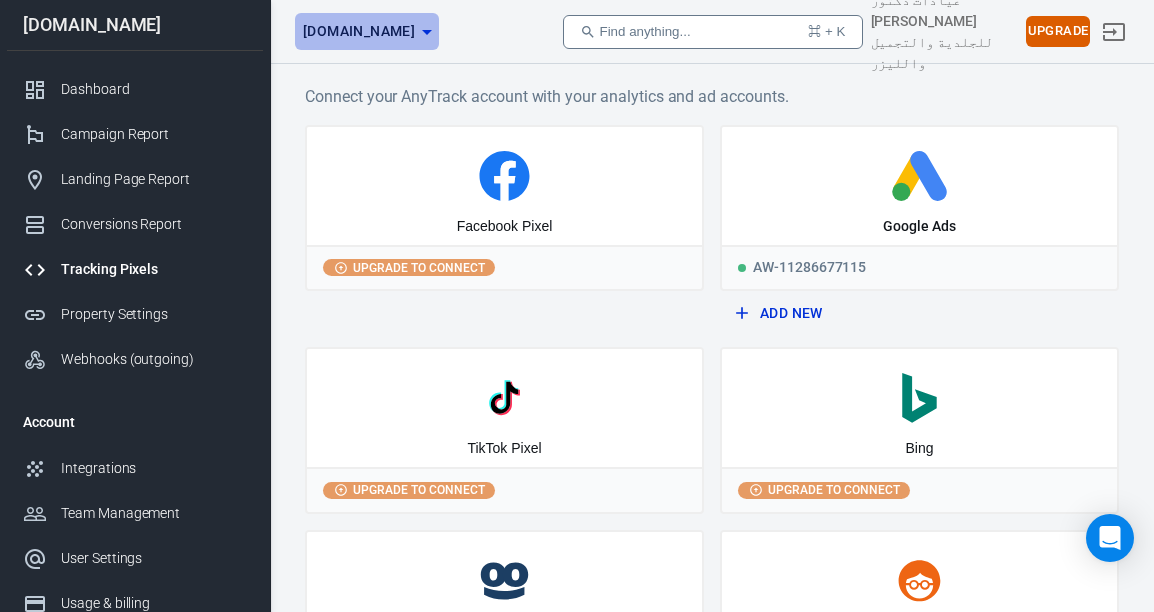 click 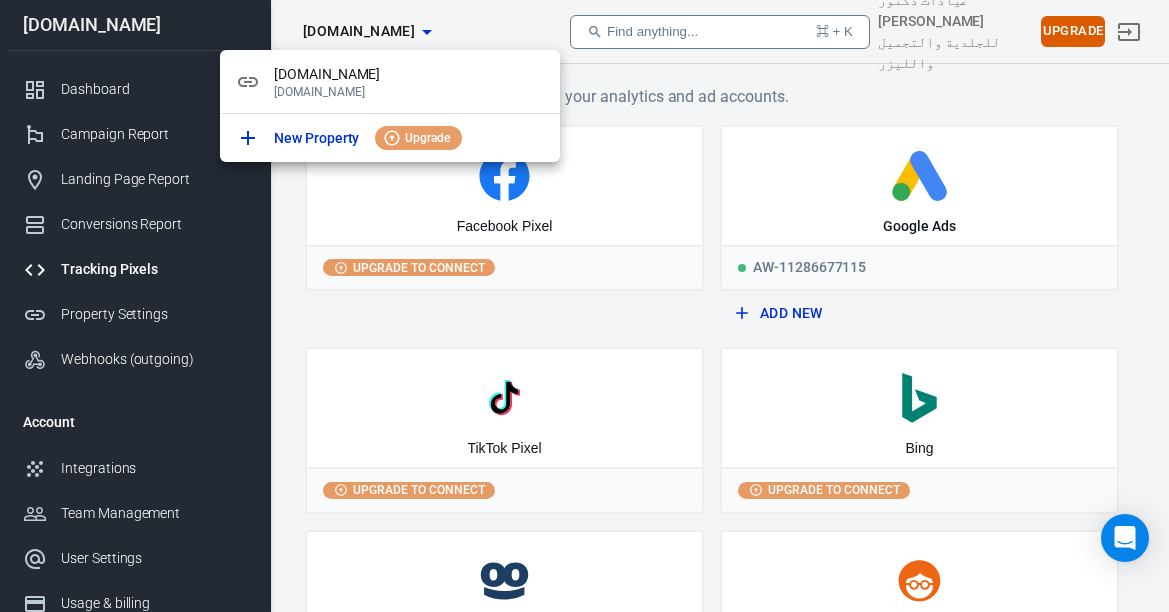 click at bounding box center (584, 306) 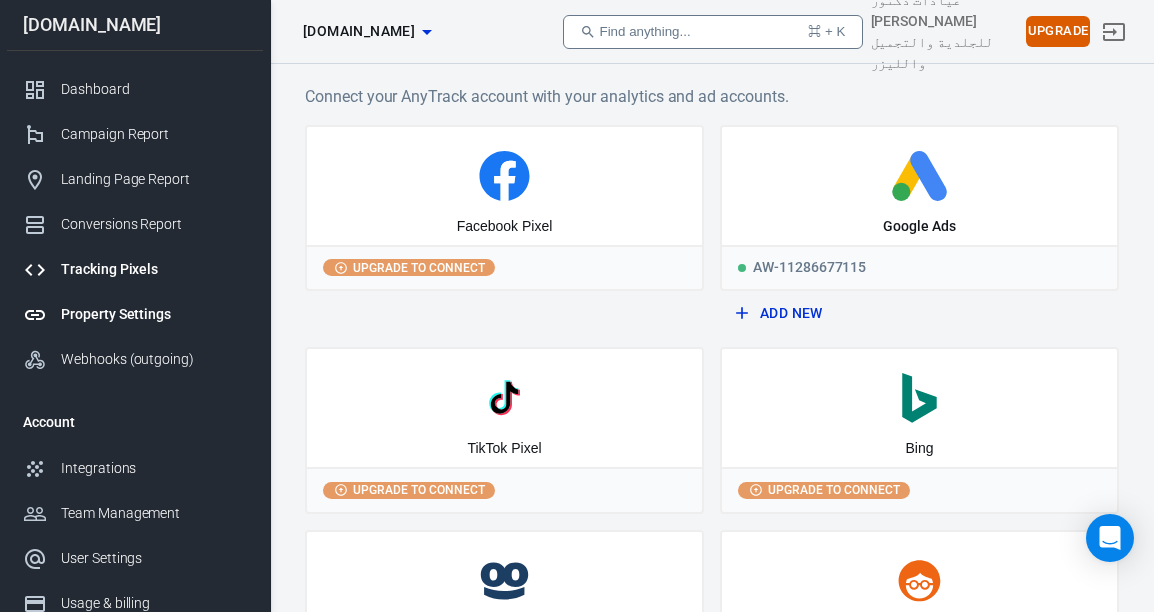 click on "Property Settings" at bounding box center (154, 314) 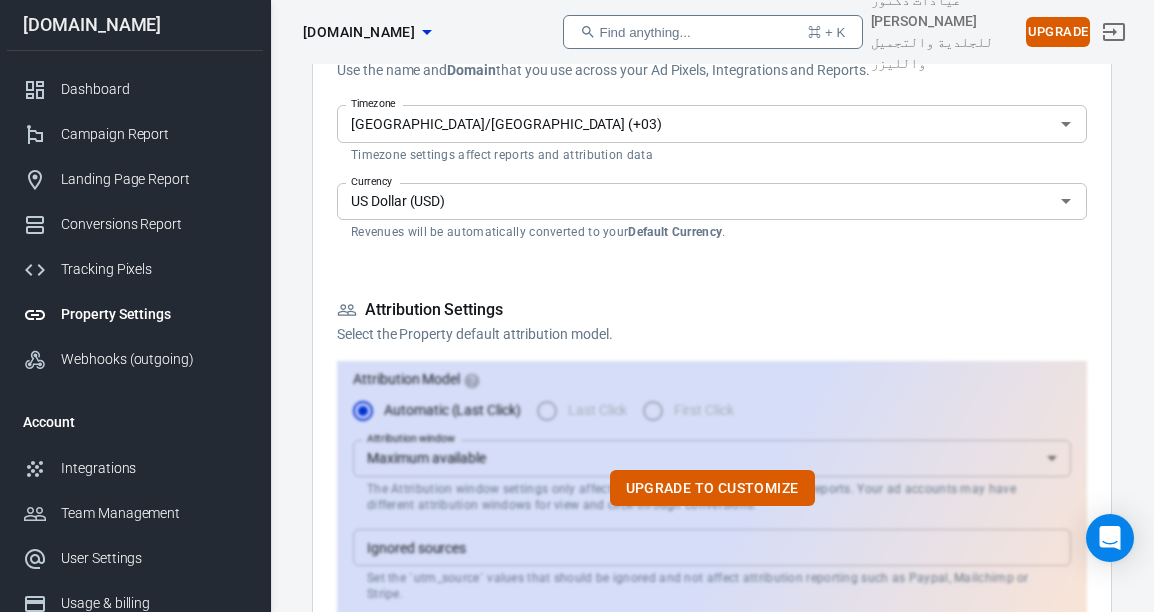 scroll, scrollTop: 504, scrollLeft: 0, axis: vertical 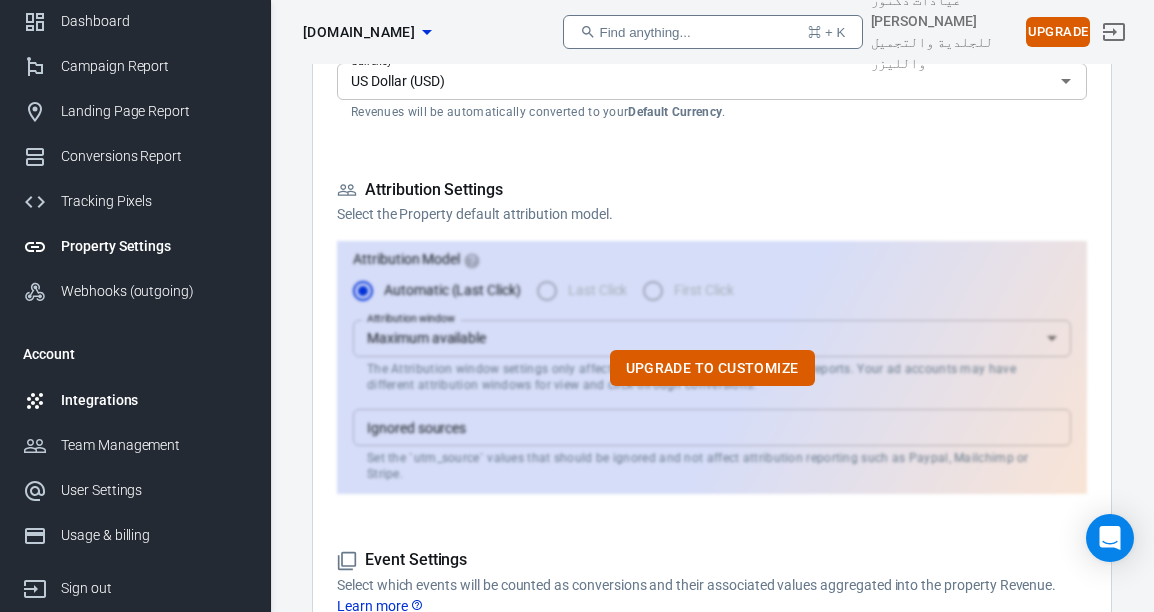 click on "Integrations" at bounding box center (154, 400) 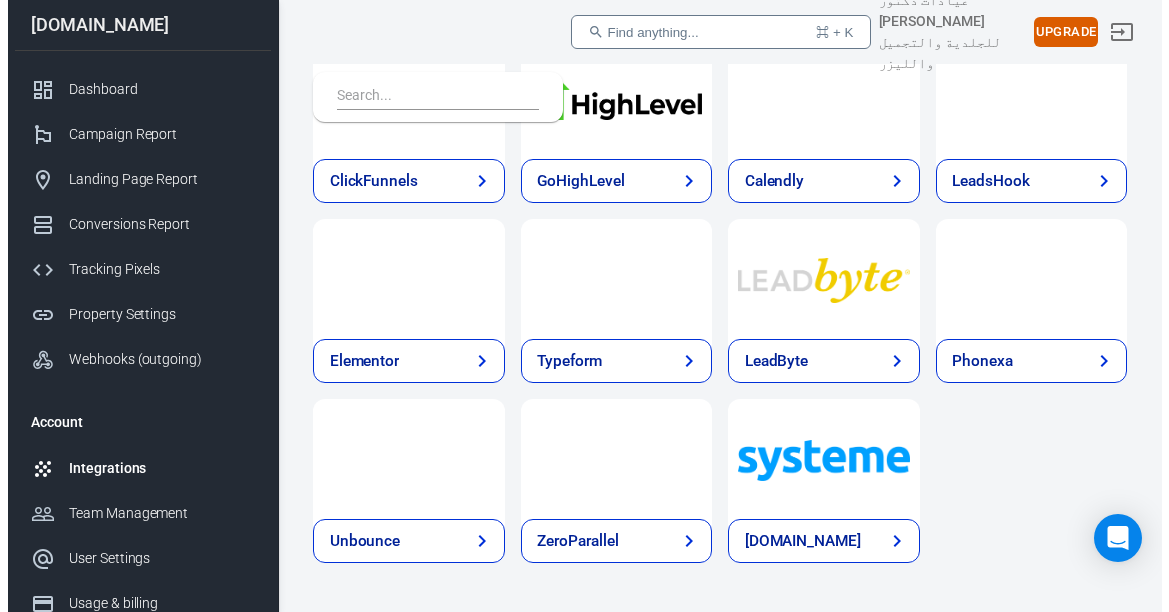 scroll, scrollTop: 1381, scrollLeft: 0, axis: vertical 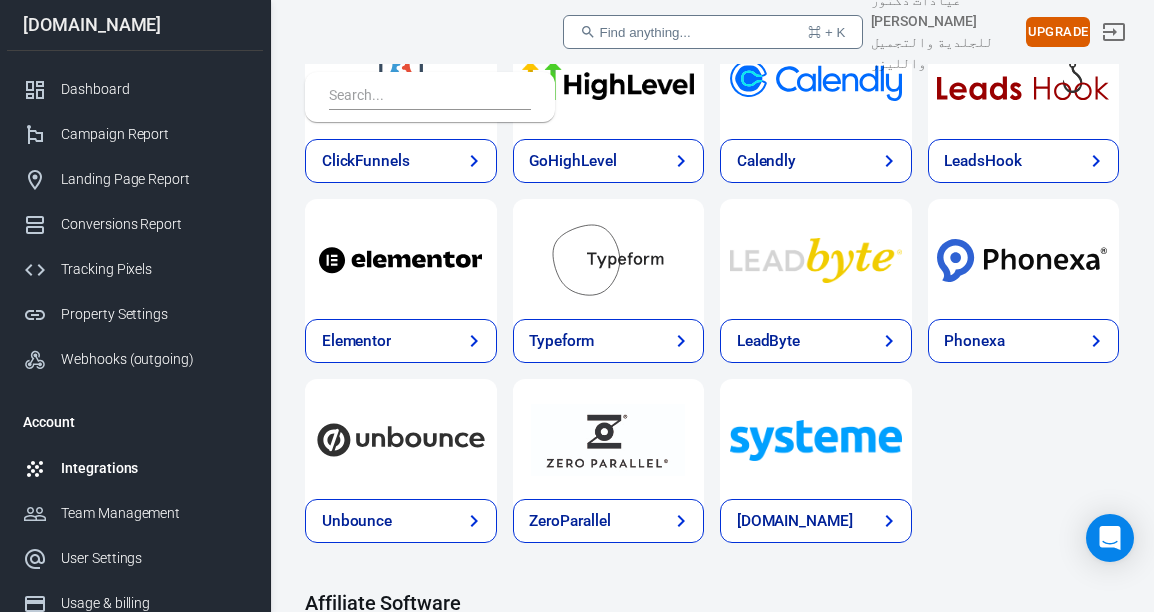 click at bounding box center (816, 440) 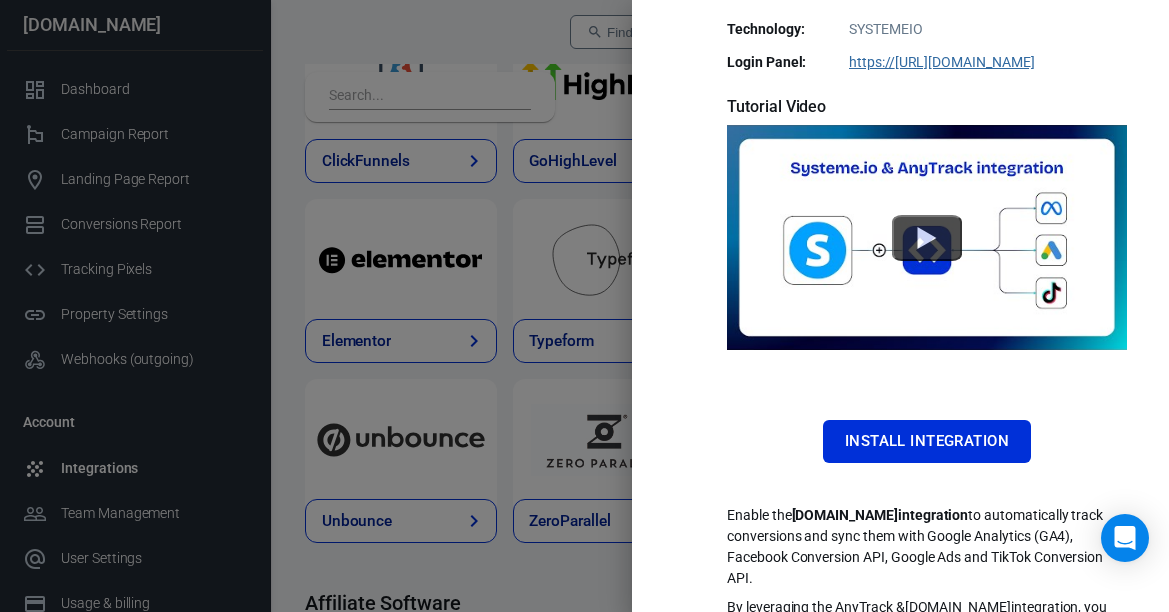 scroll, scrollTop: 500, scrollLeft: 0, axis: vertical 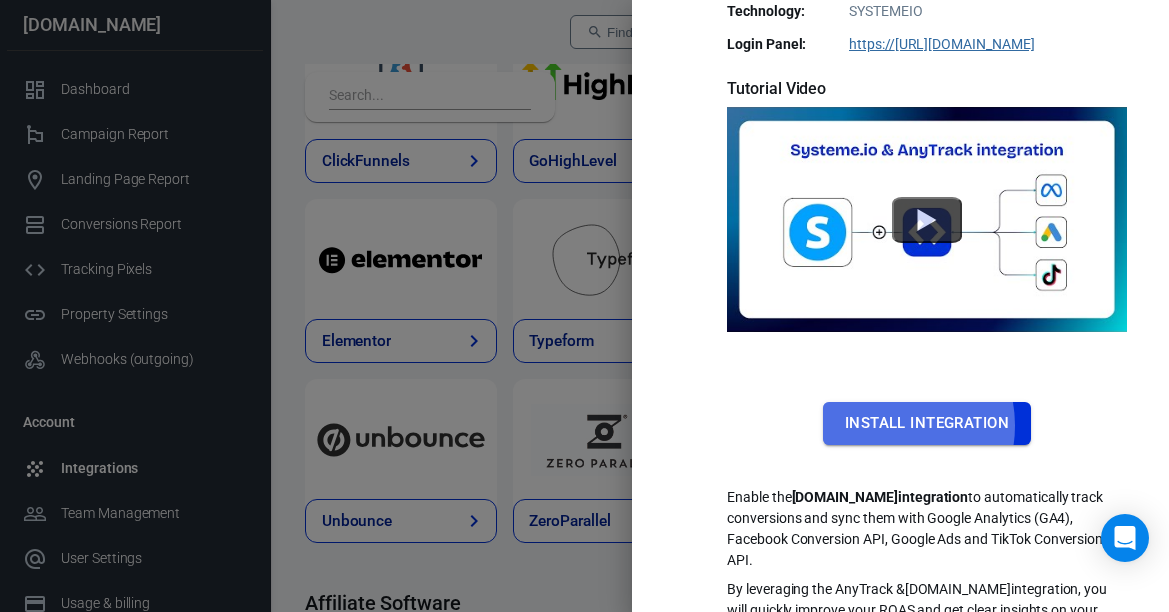 click on "Install Integration" at bounding box center [927, 423] 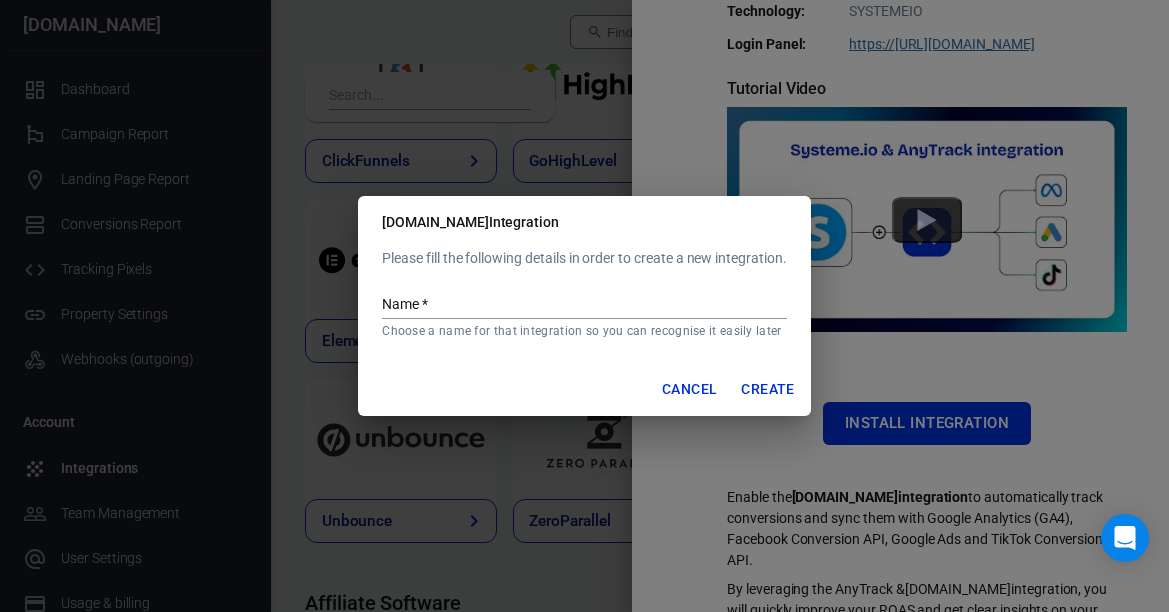 click on "Cancel" at bounding box center [689, 389] 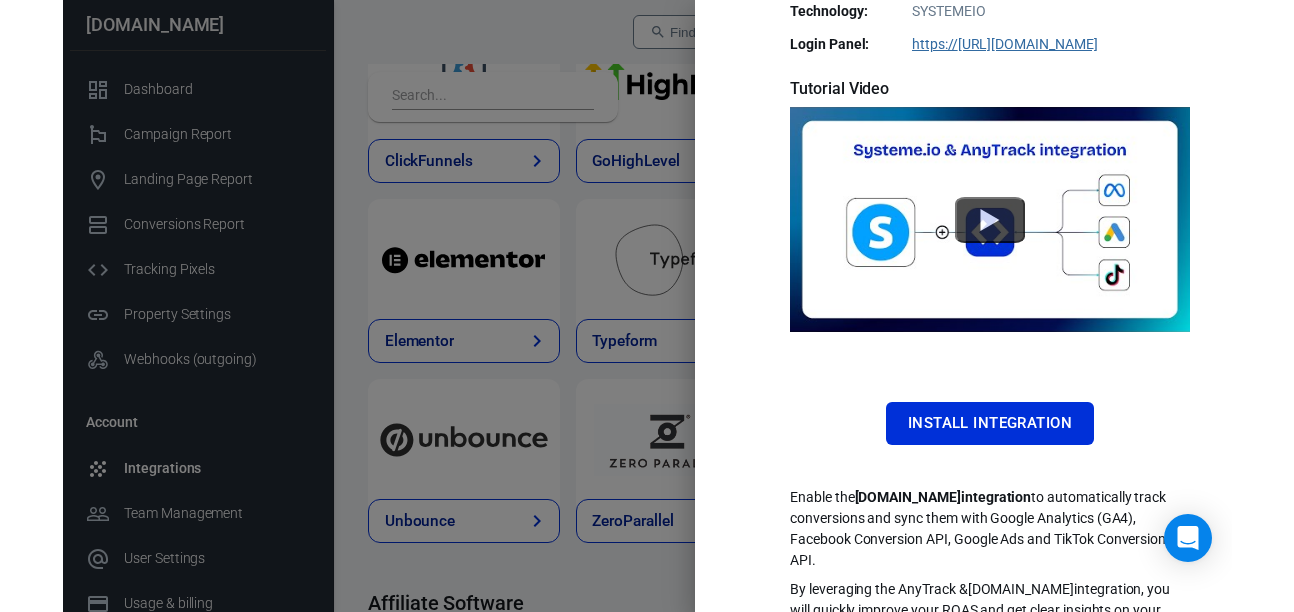 scroll, scrollTop: 1356, scrollLeft: 0, axis: vertical 